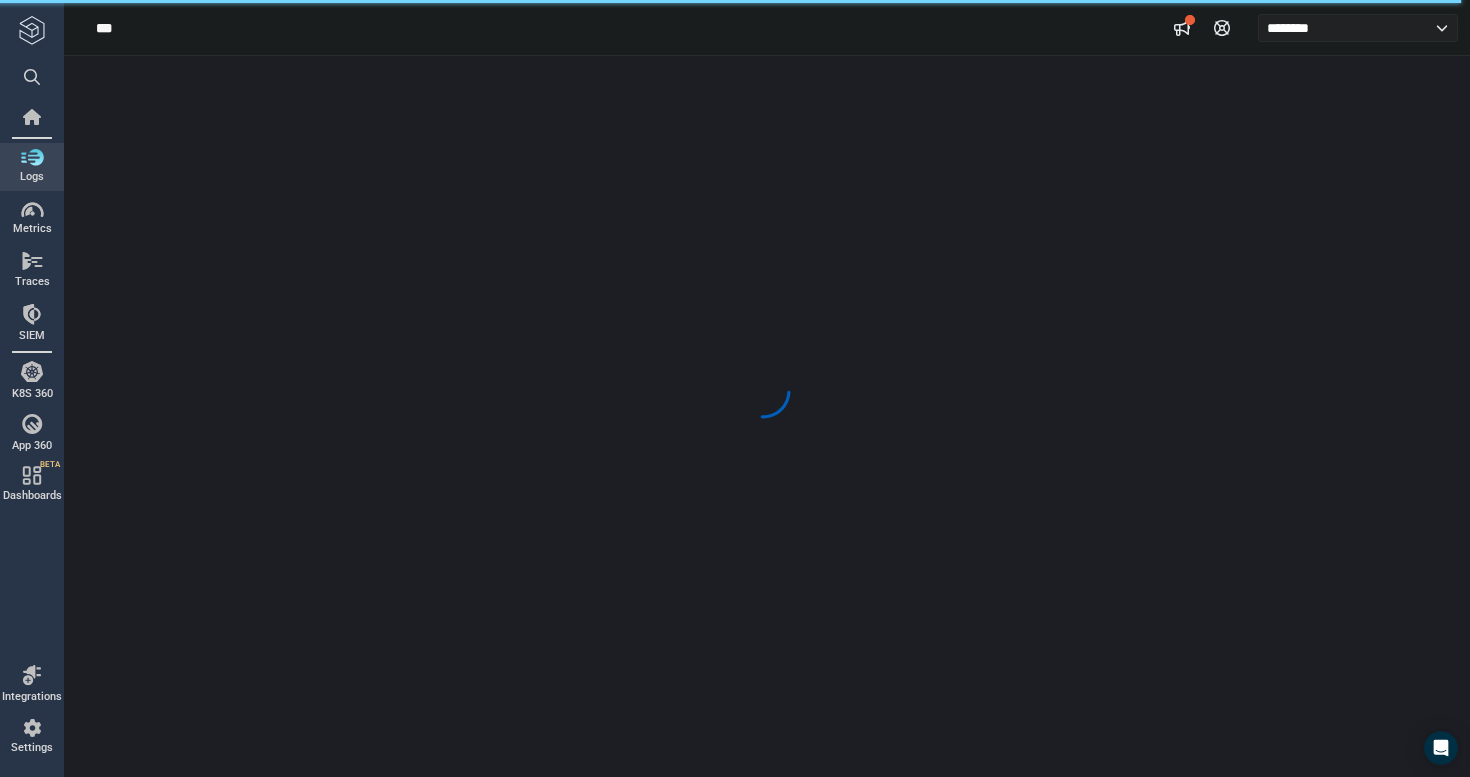 scroll, scrollTop: 0, scrollLeft: 0, axis: both 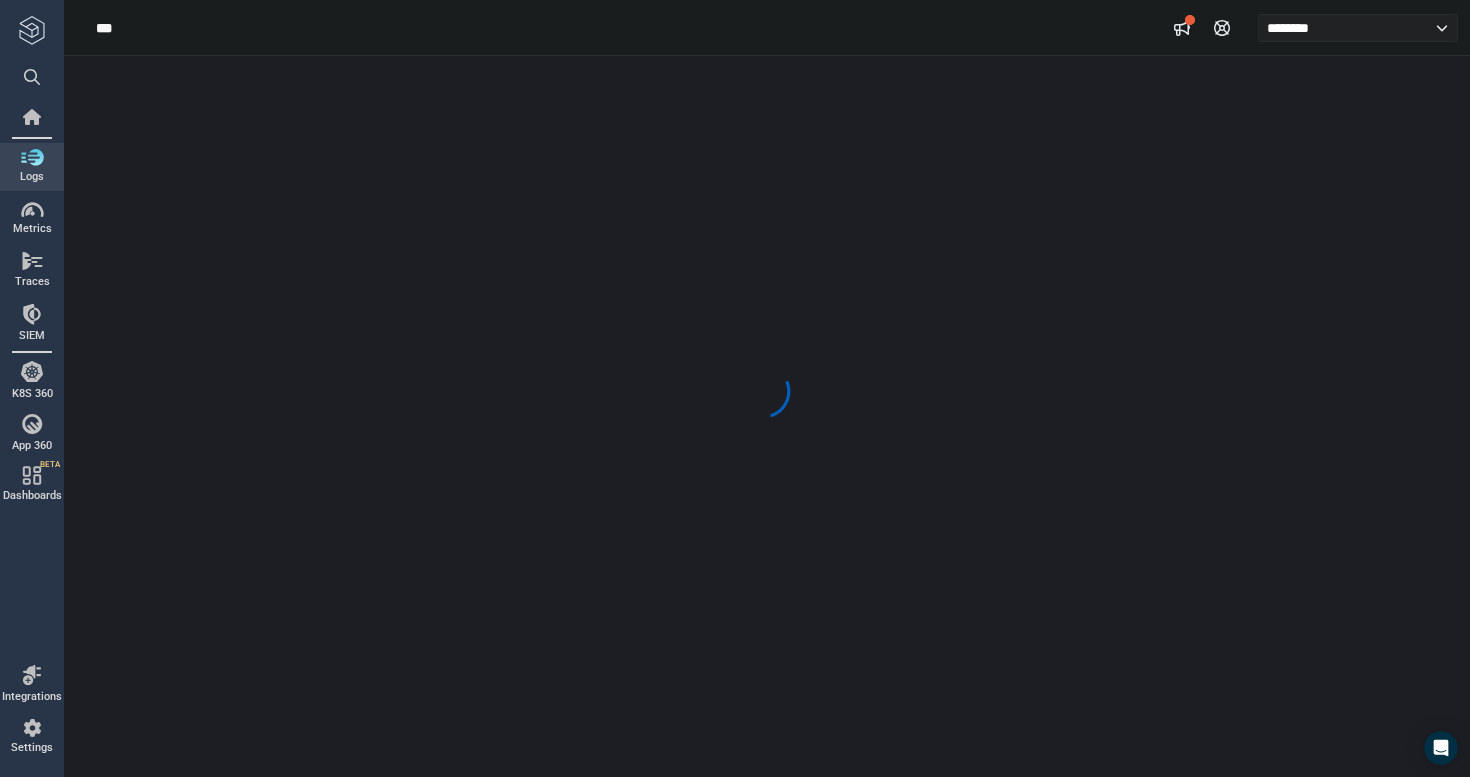 click at bounding box center (767, 416) 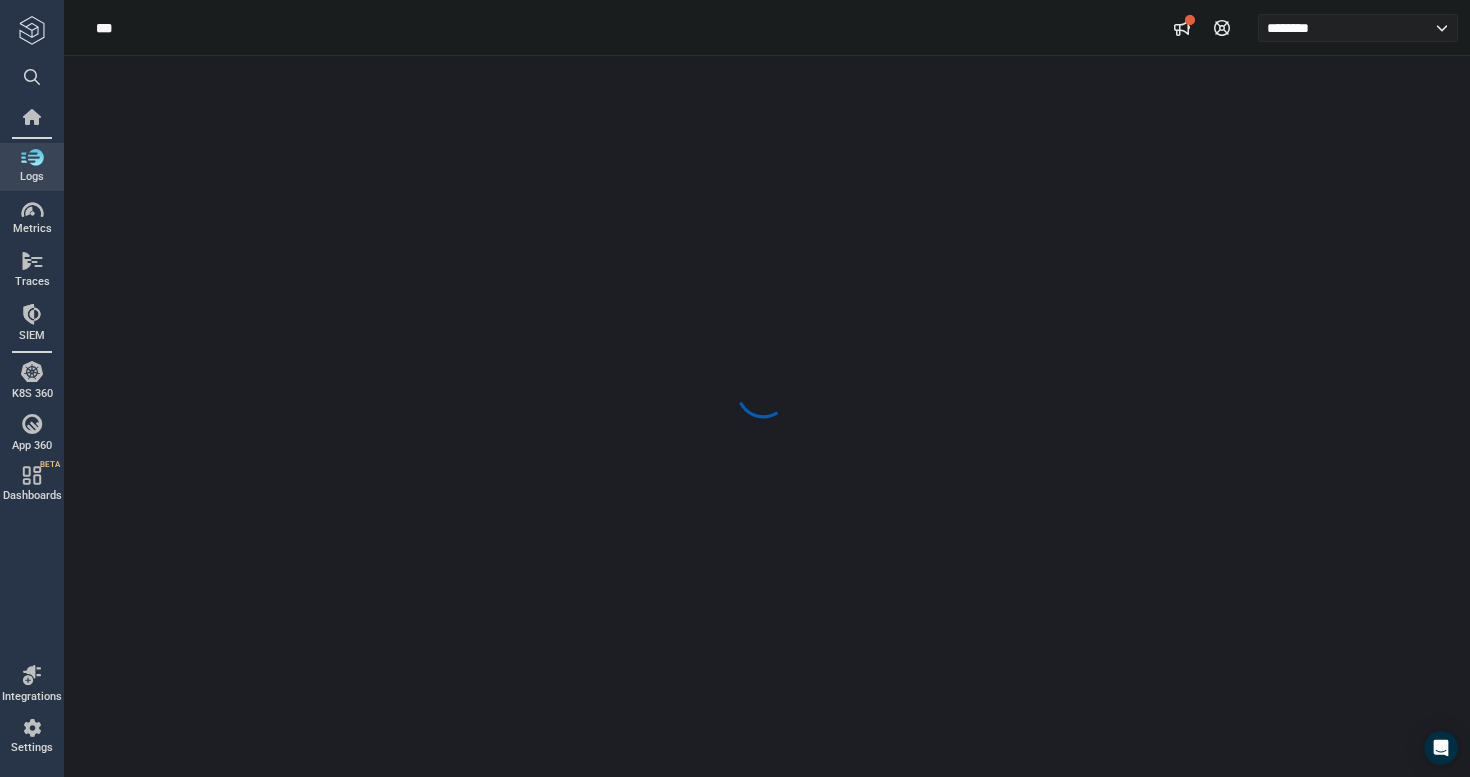 click at bounding box center (767, 416) 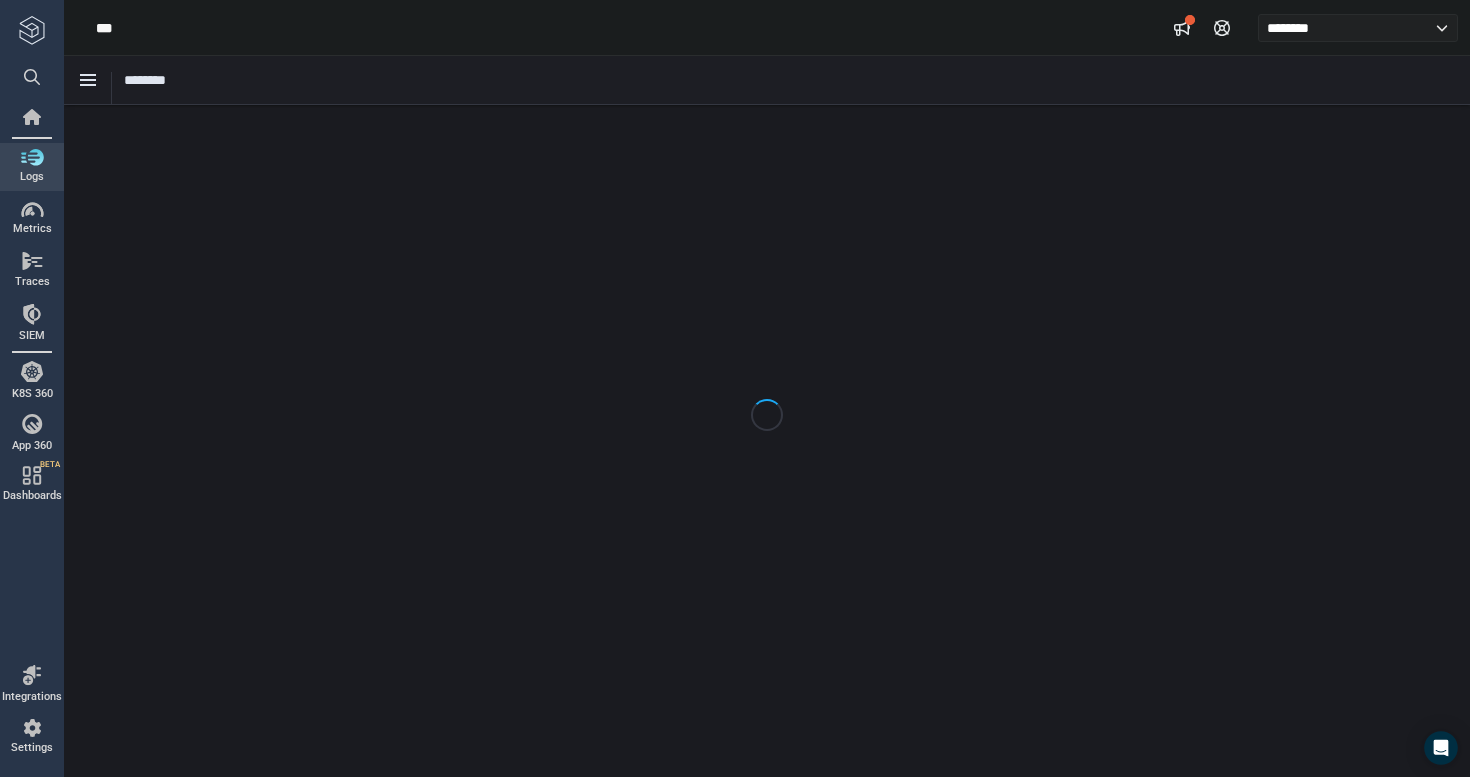 click at bounding box center (767, 441) 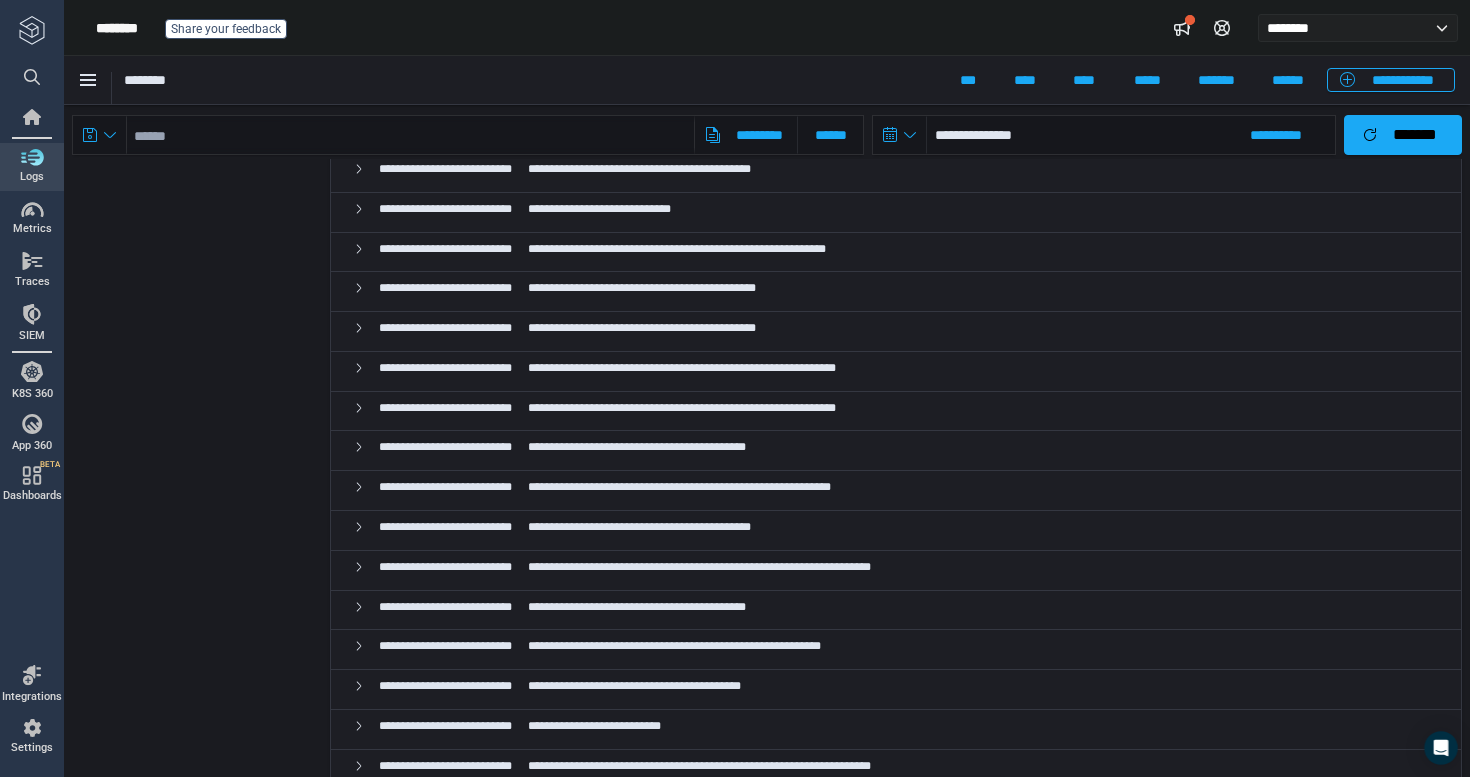 scroll, scrollTop: 5506, scrollLeft: 0, axis: vertical 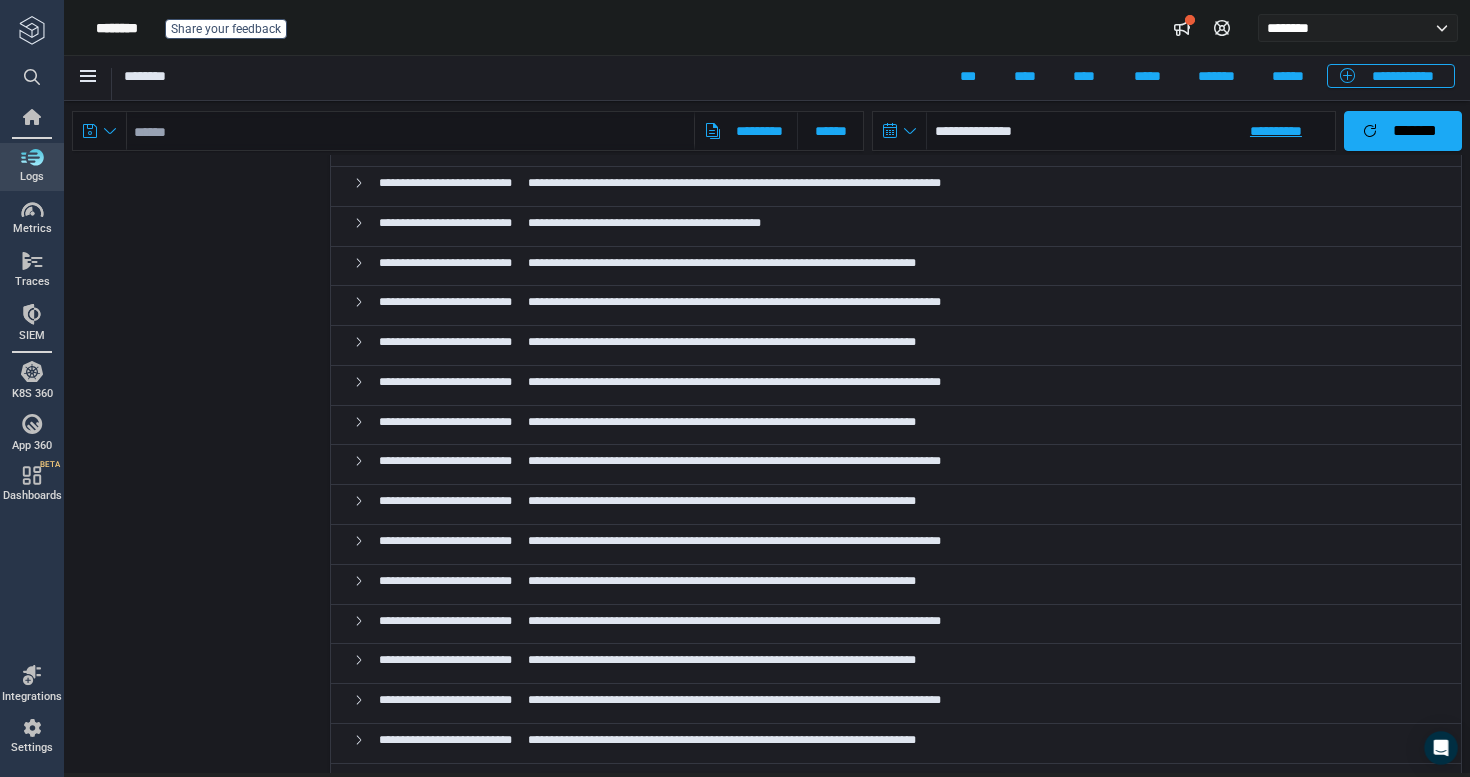 click on "**********" at bounding box center [1131, 131] 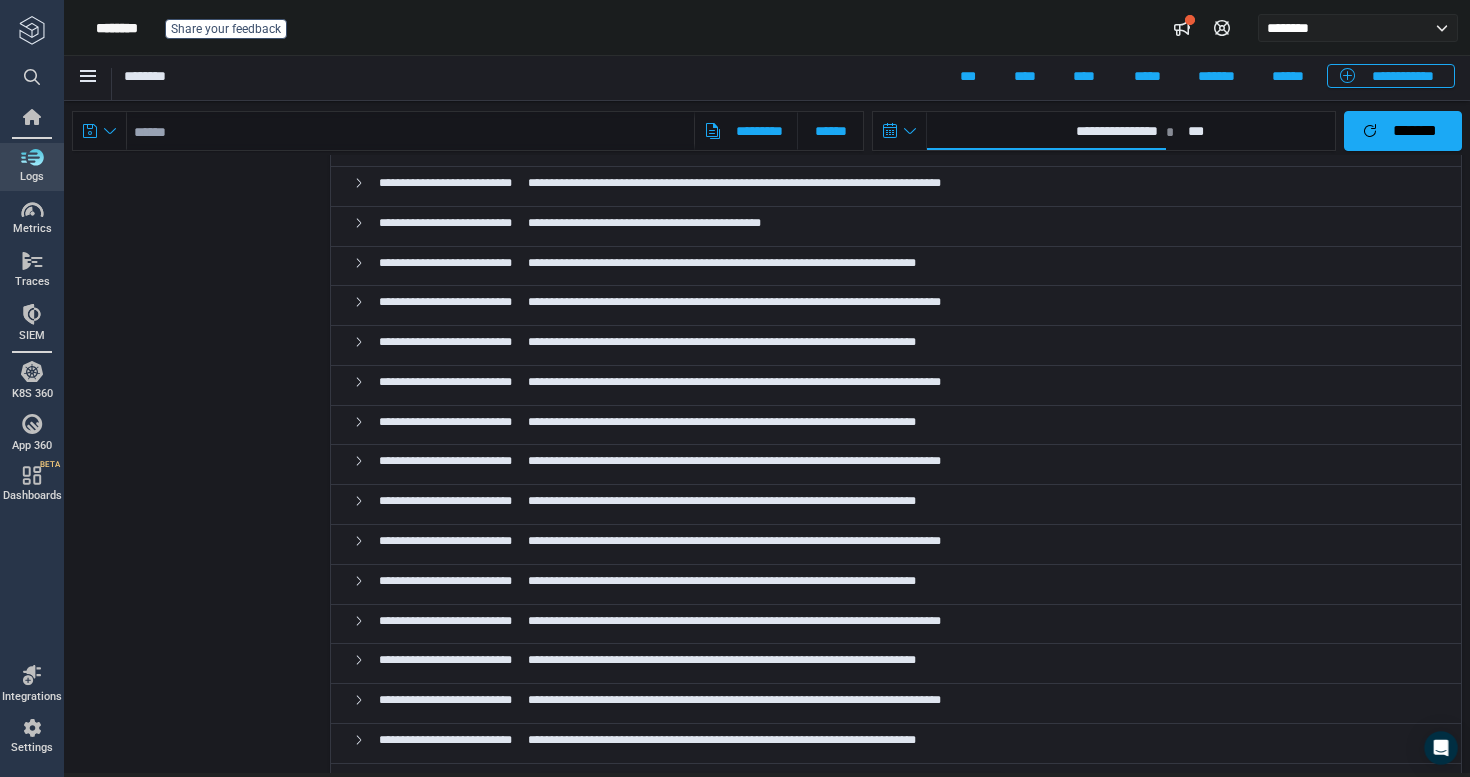 click on "**********" at bounding box center (1046, 131) 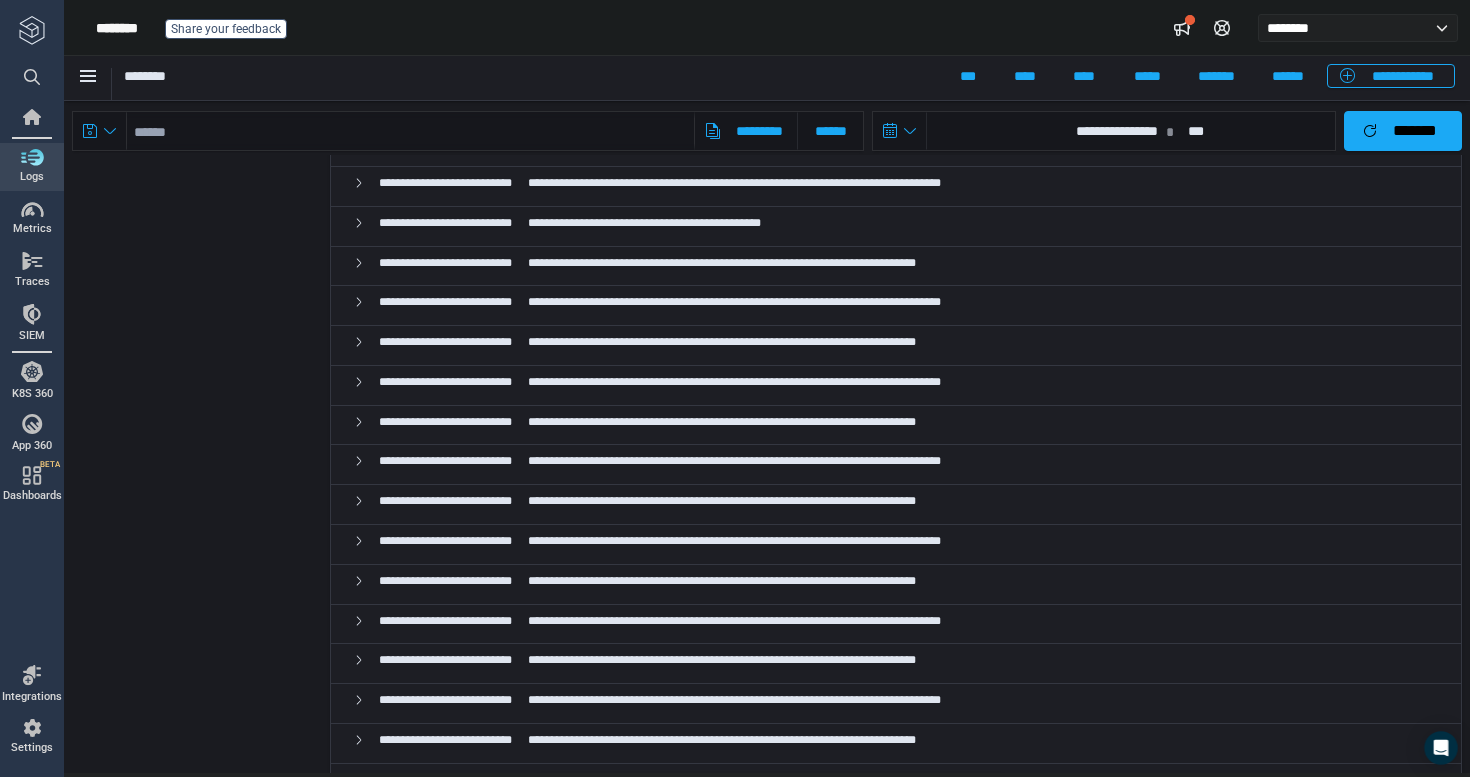 select on "*" 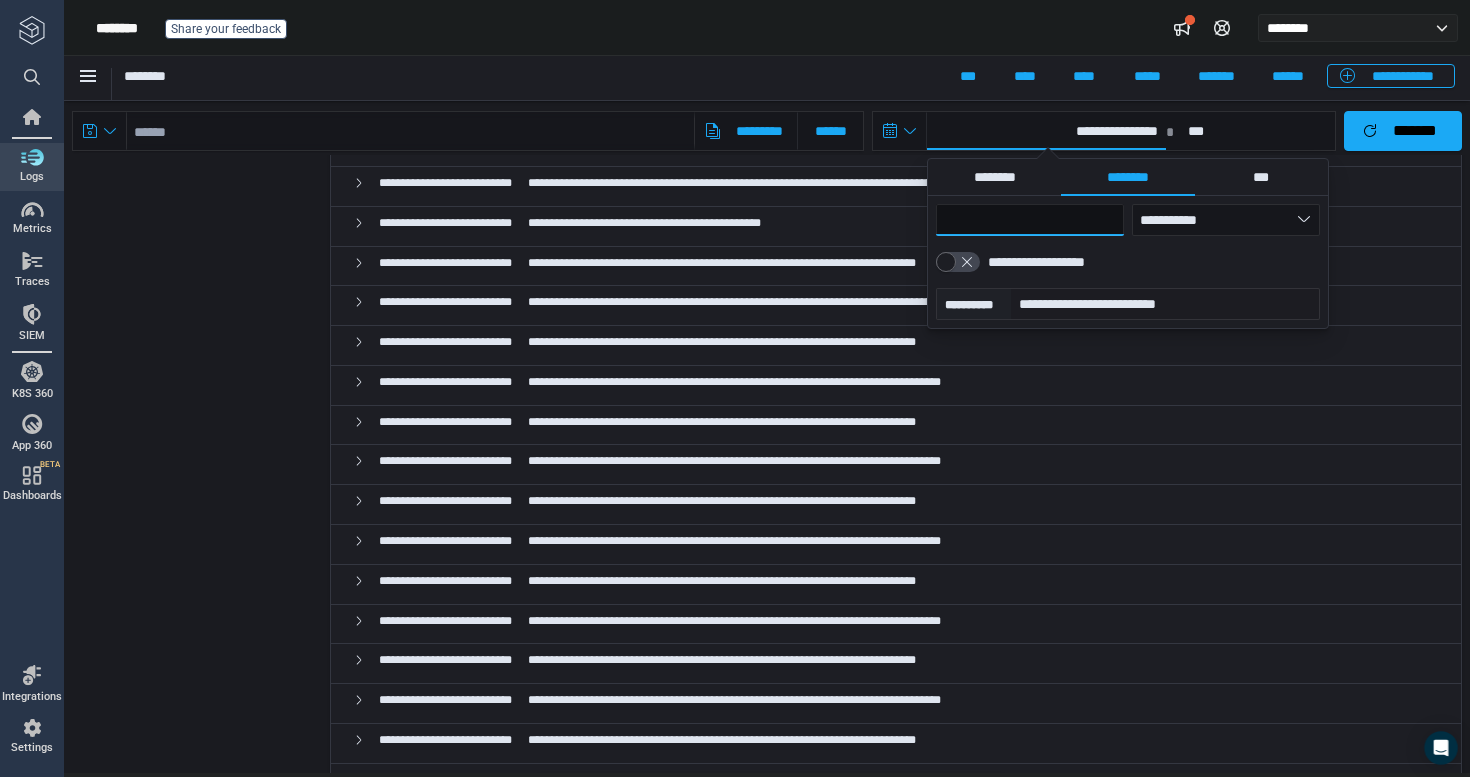 click on "**" at bounding box center (1030, 220) 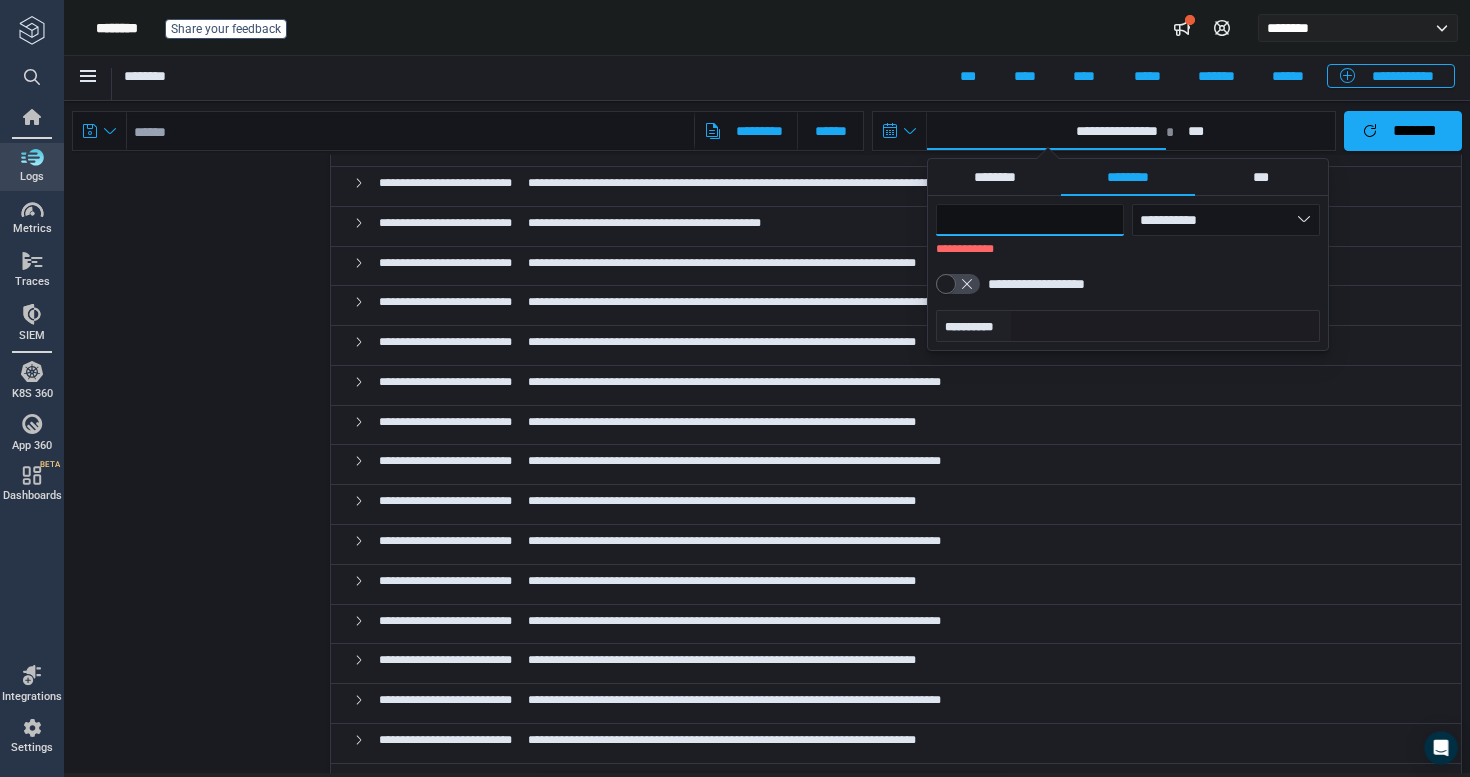 type on "*" 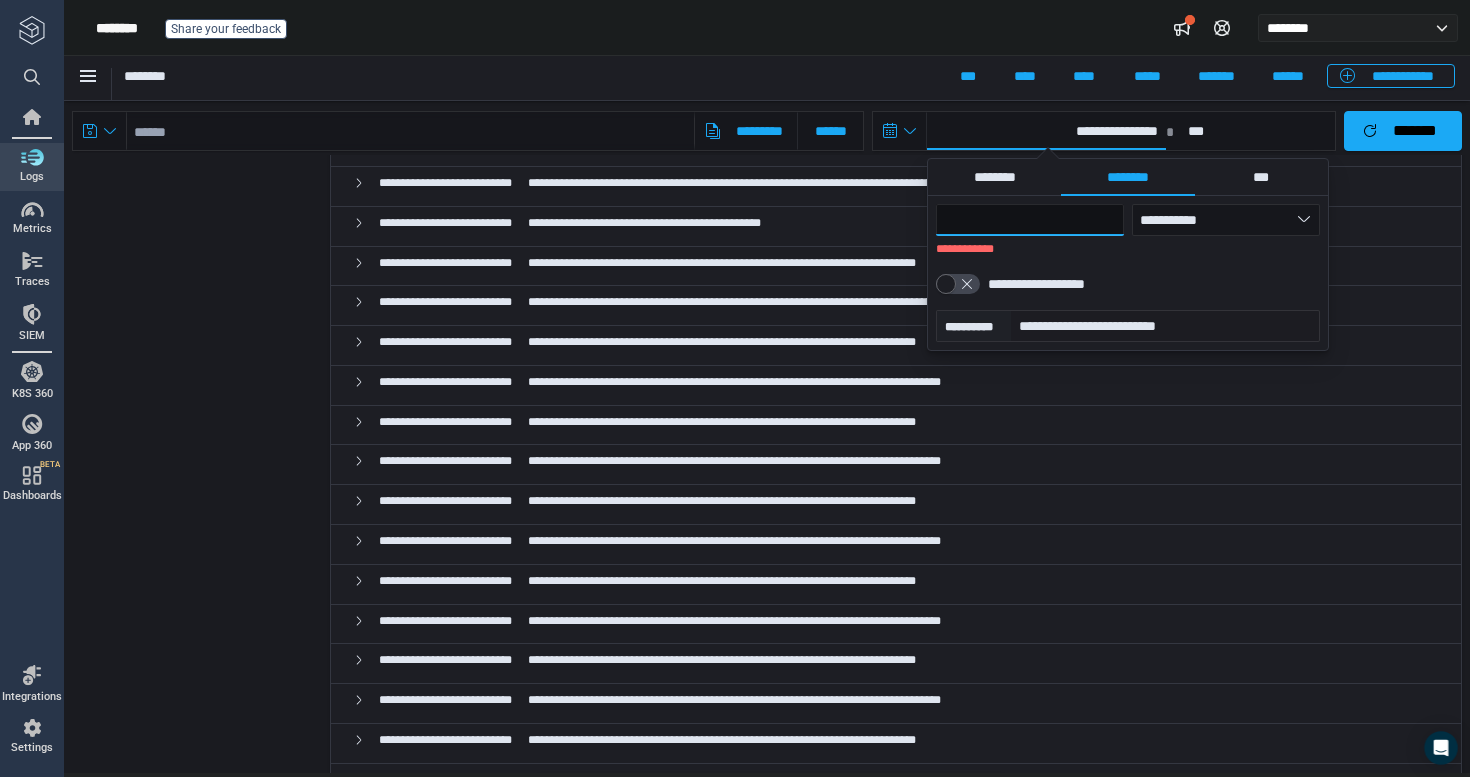 type on "**" 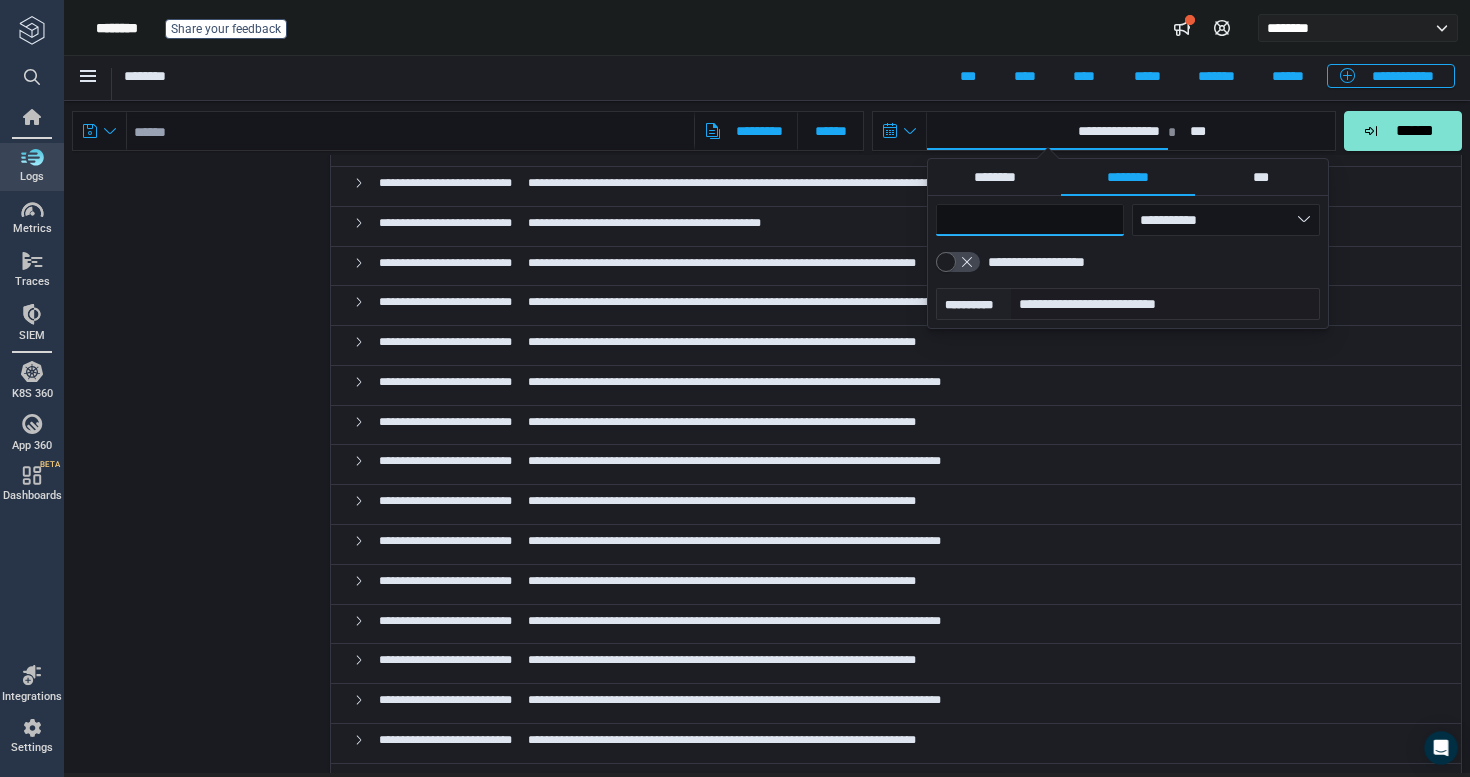 type on "**" 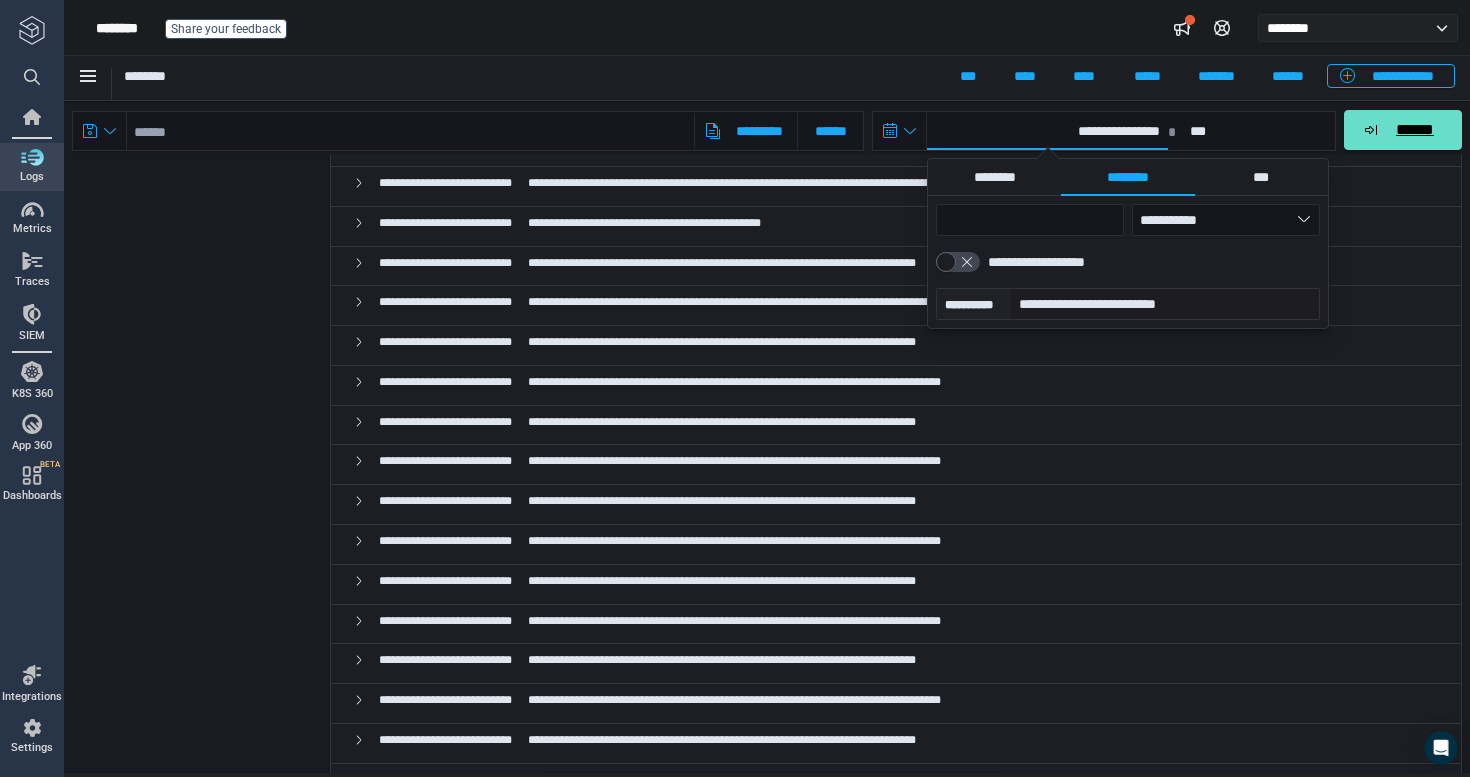 click on "******" at bounding box center [1414, 130] 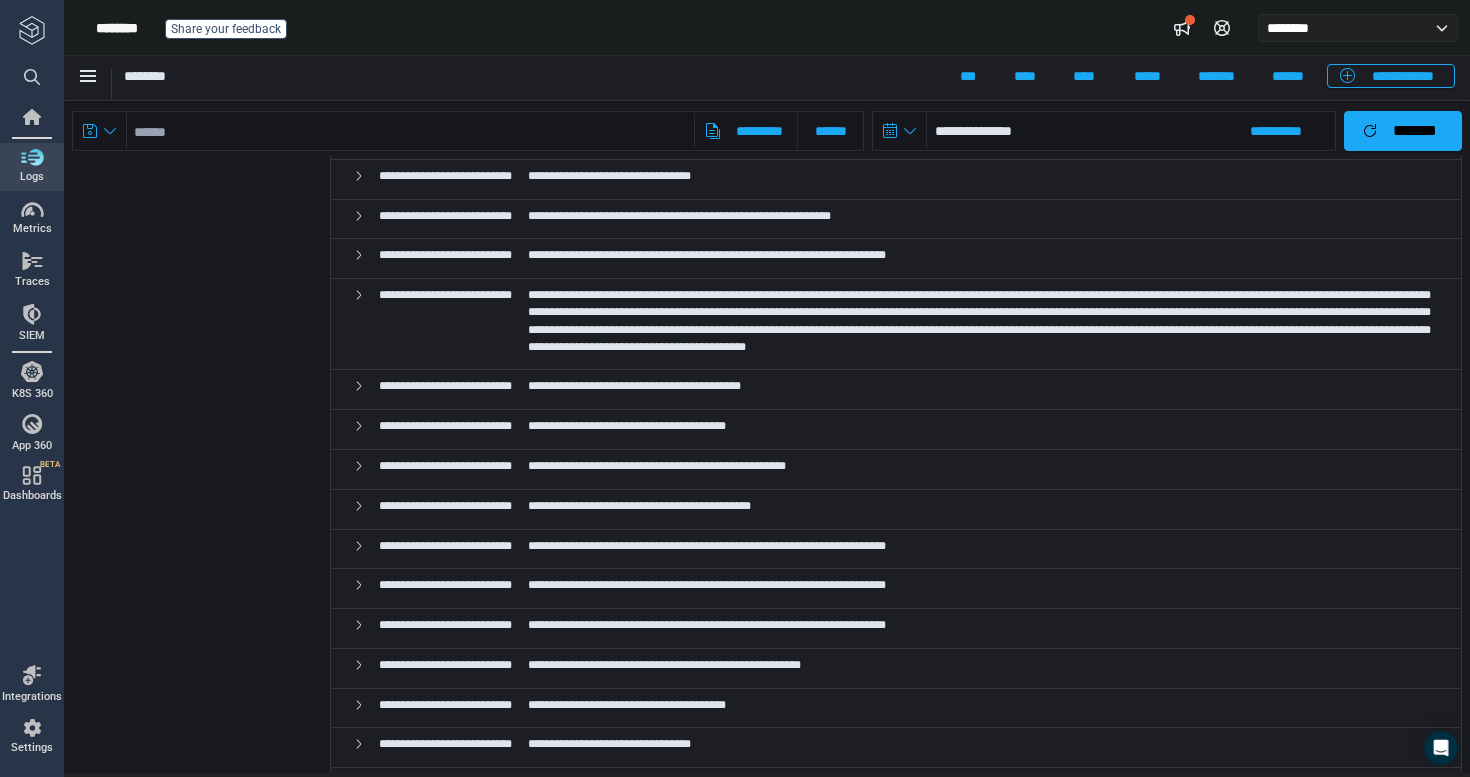 scroll, scrollTop: 16215, scrollLeft: 0, axis: vertical 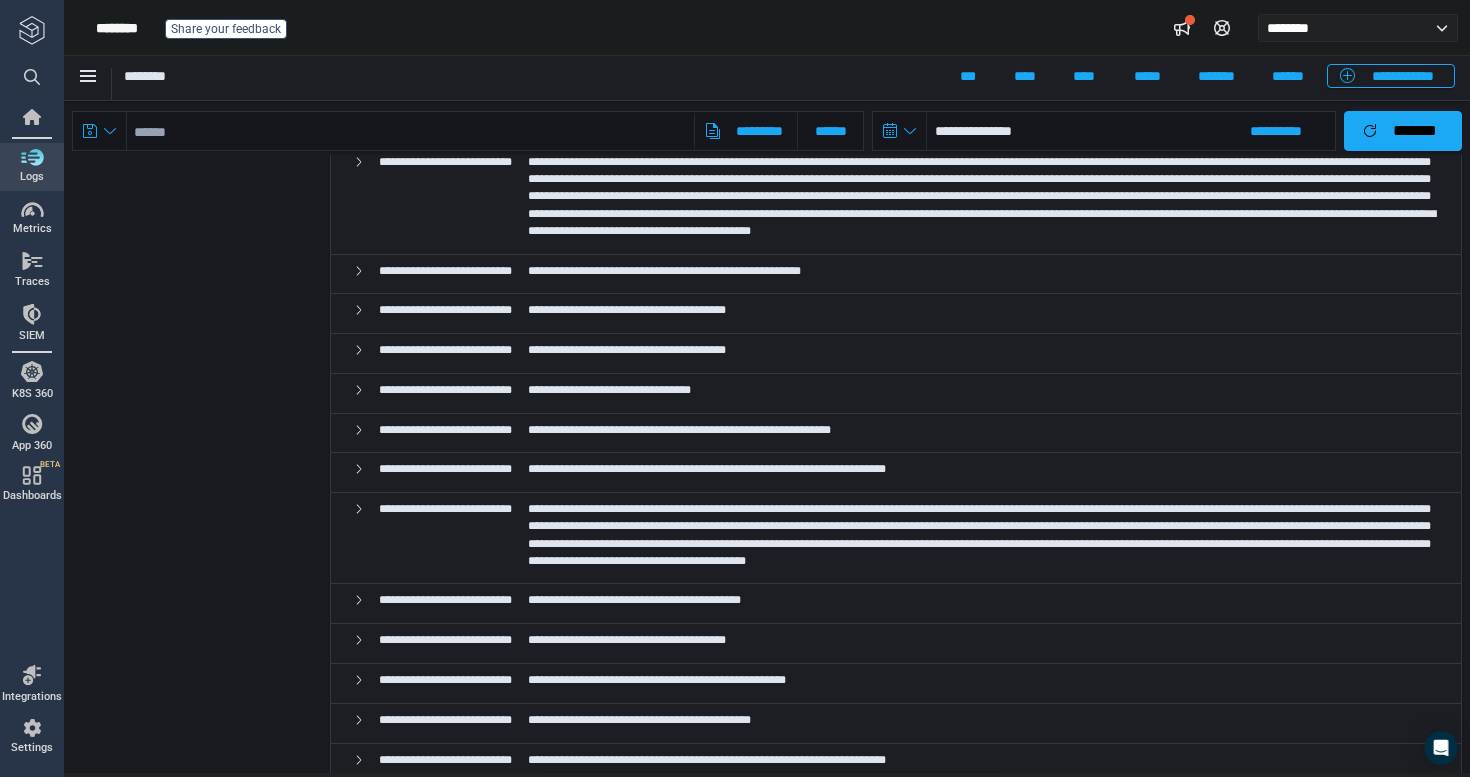 click on "**********" at bounding box center [982, 1072] 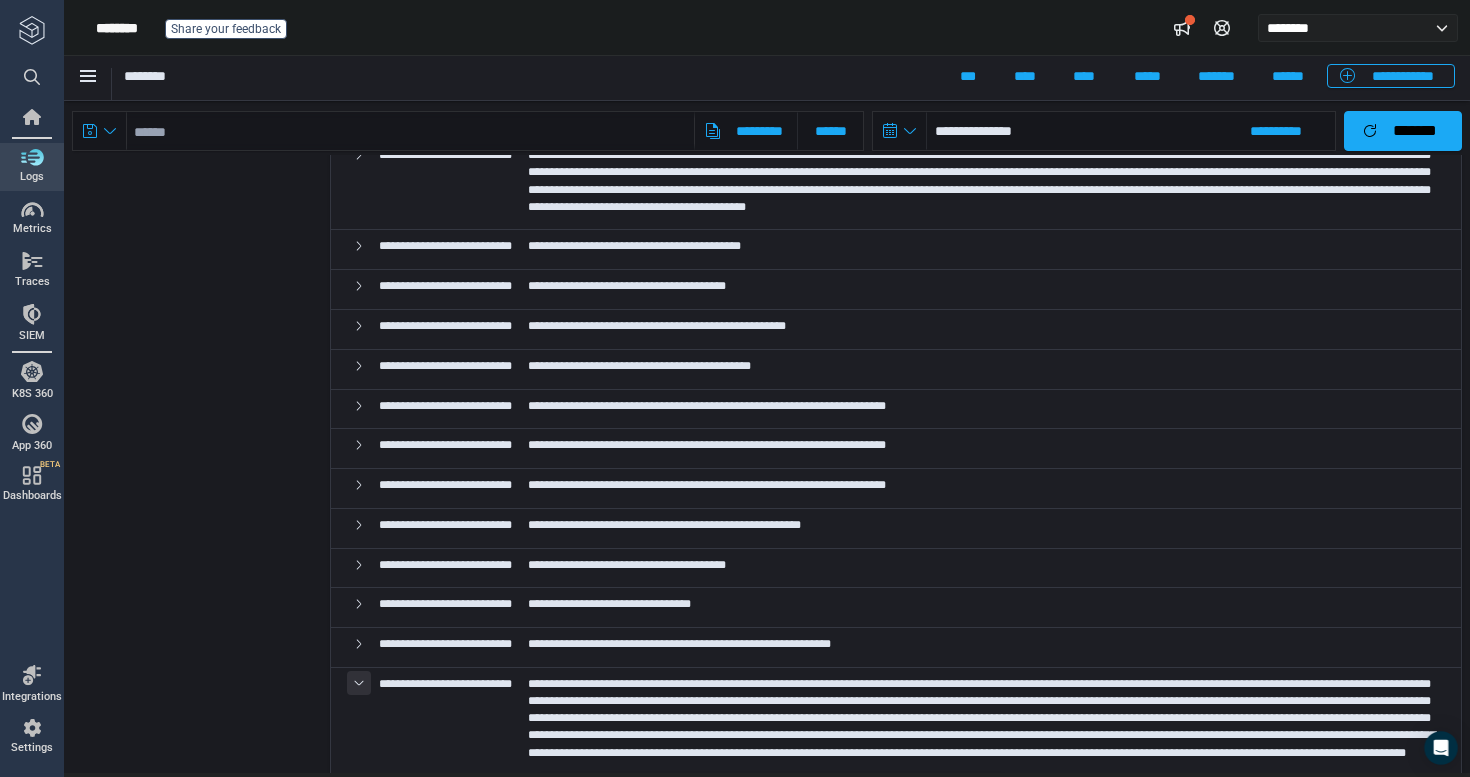 scroll, scrollTop: 16674, scrollLeft: 0, axis: vertical 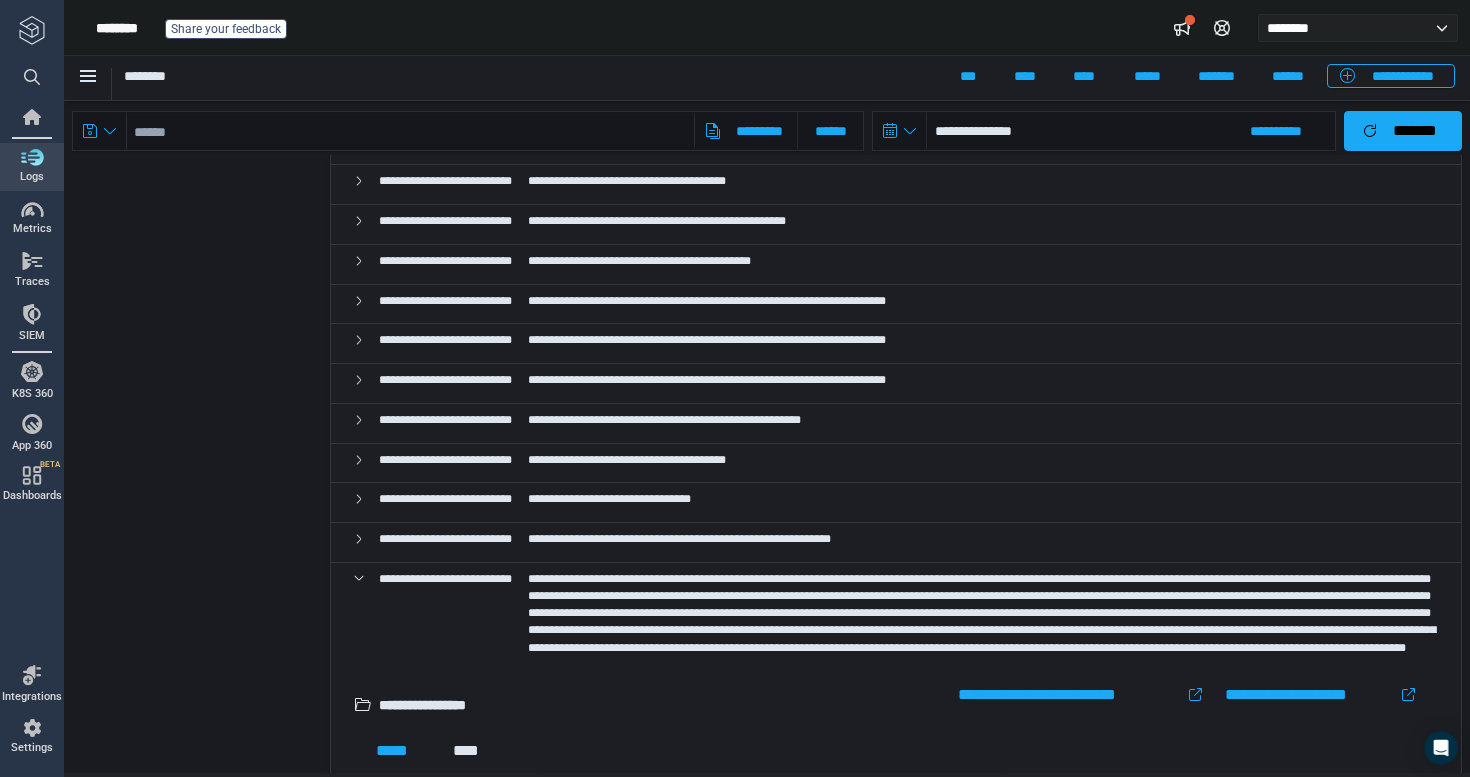 click at bounding box center (638, 935) 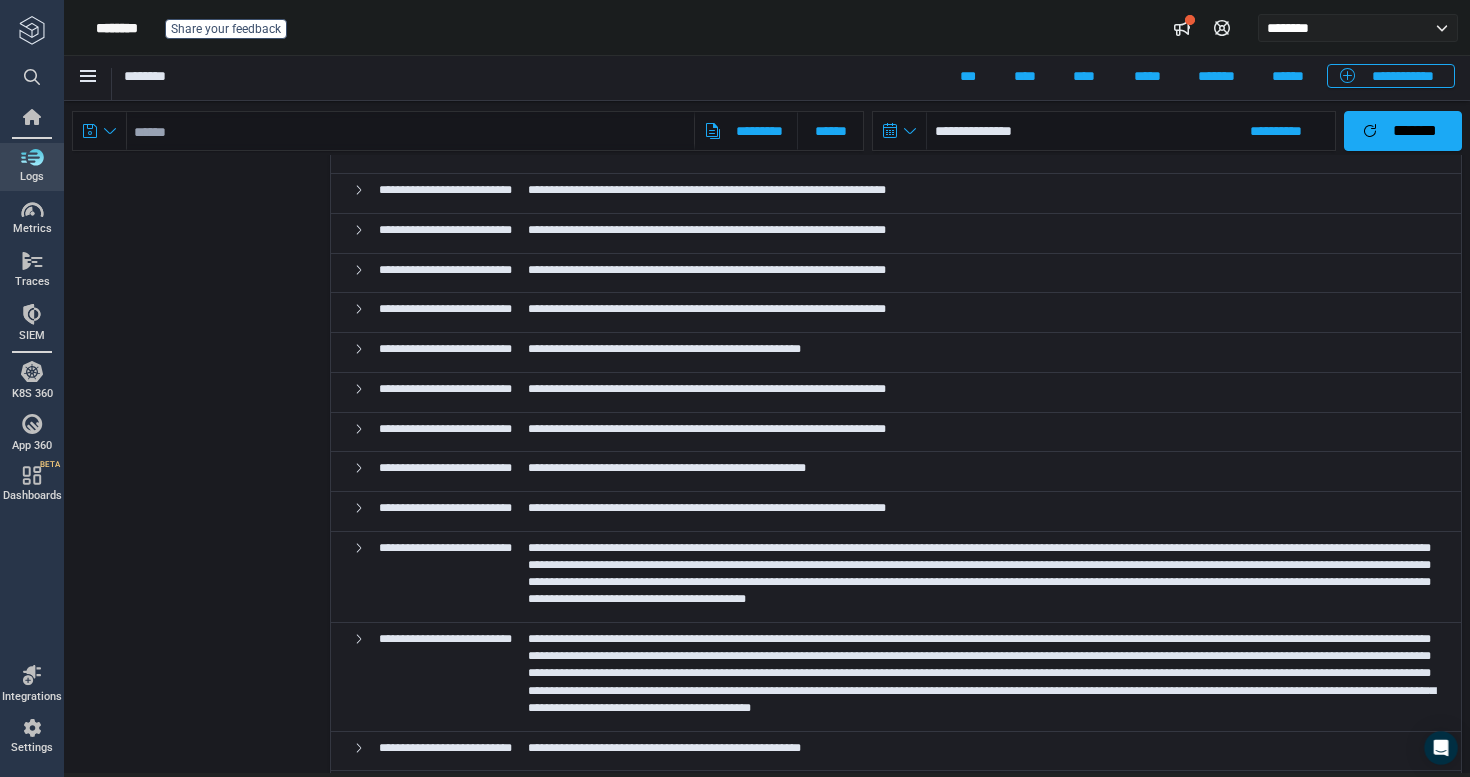 scroll, scrollTop: 15720, scrollLeft: 0, axis: vertical 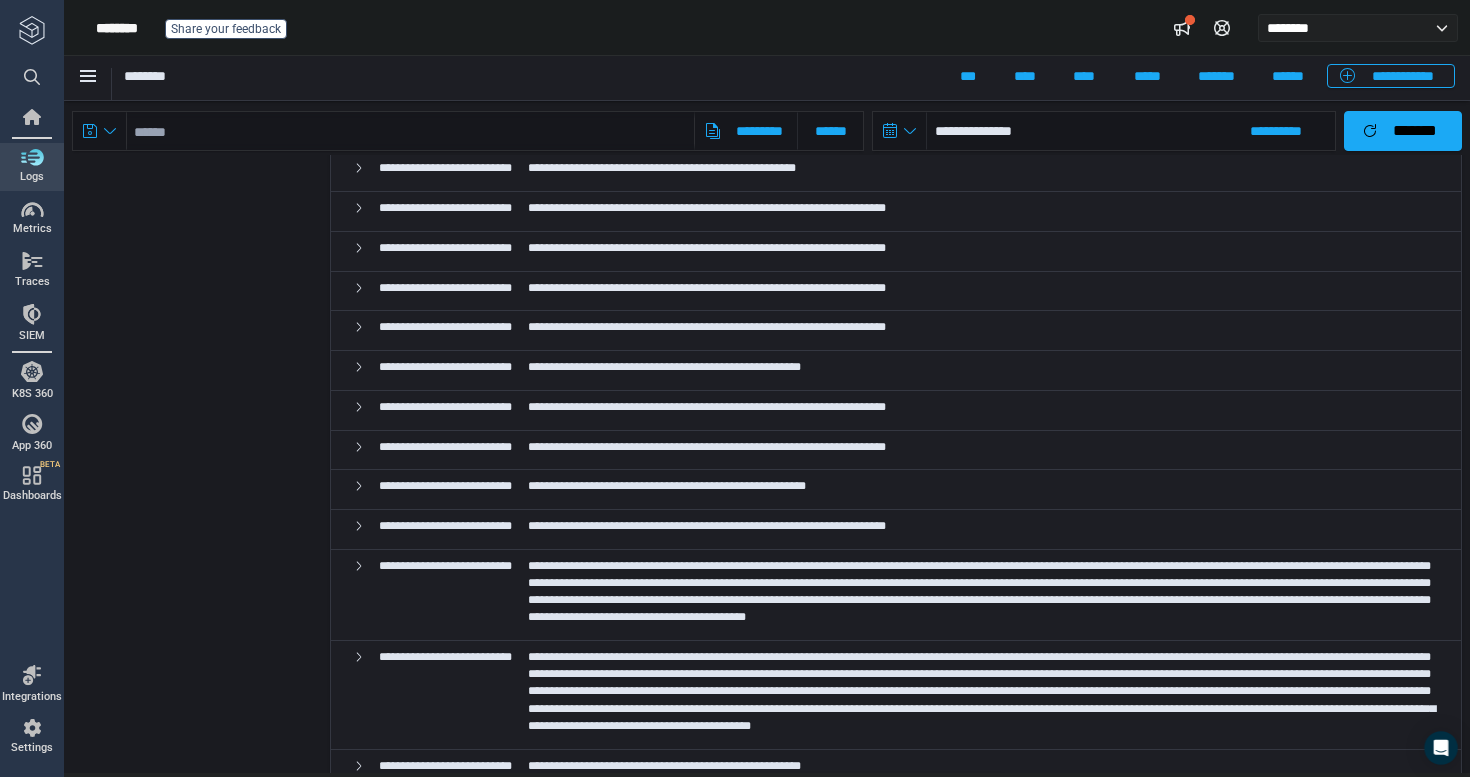 click on "**********" at bounding box center [979, 1029] 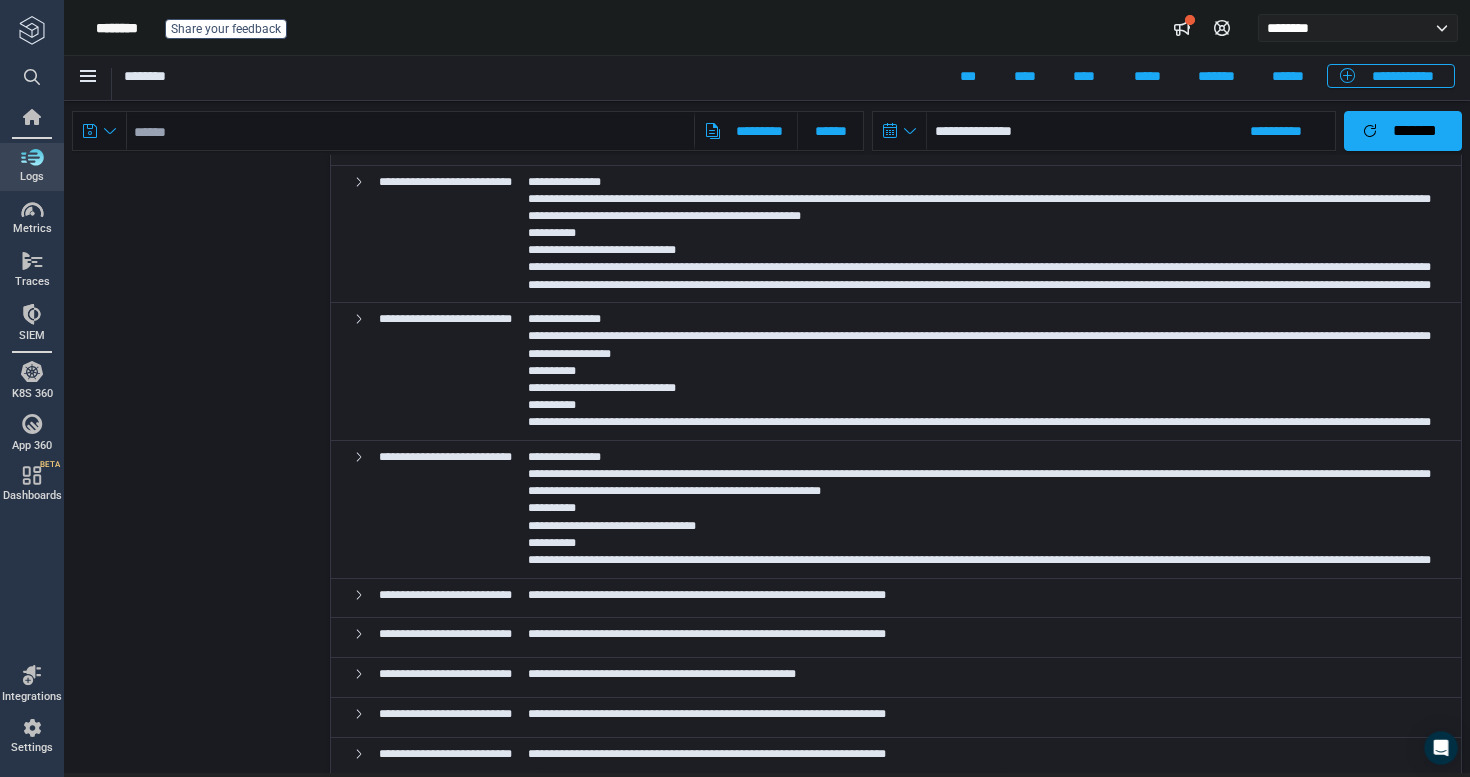 scroll, scrollTop: 15213, scrollLeft: 0, axis: vertical 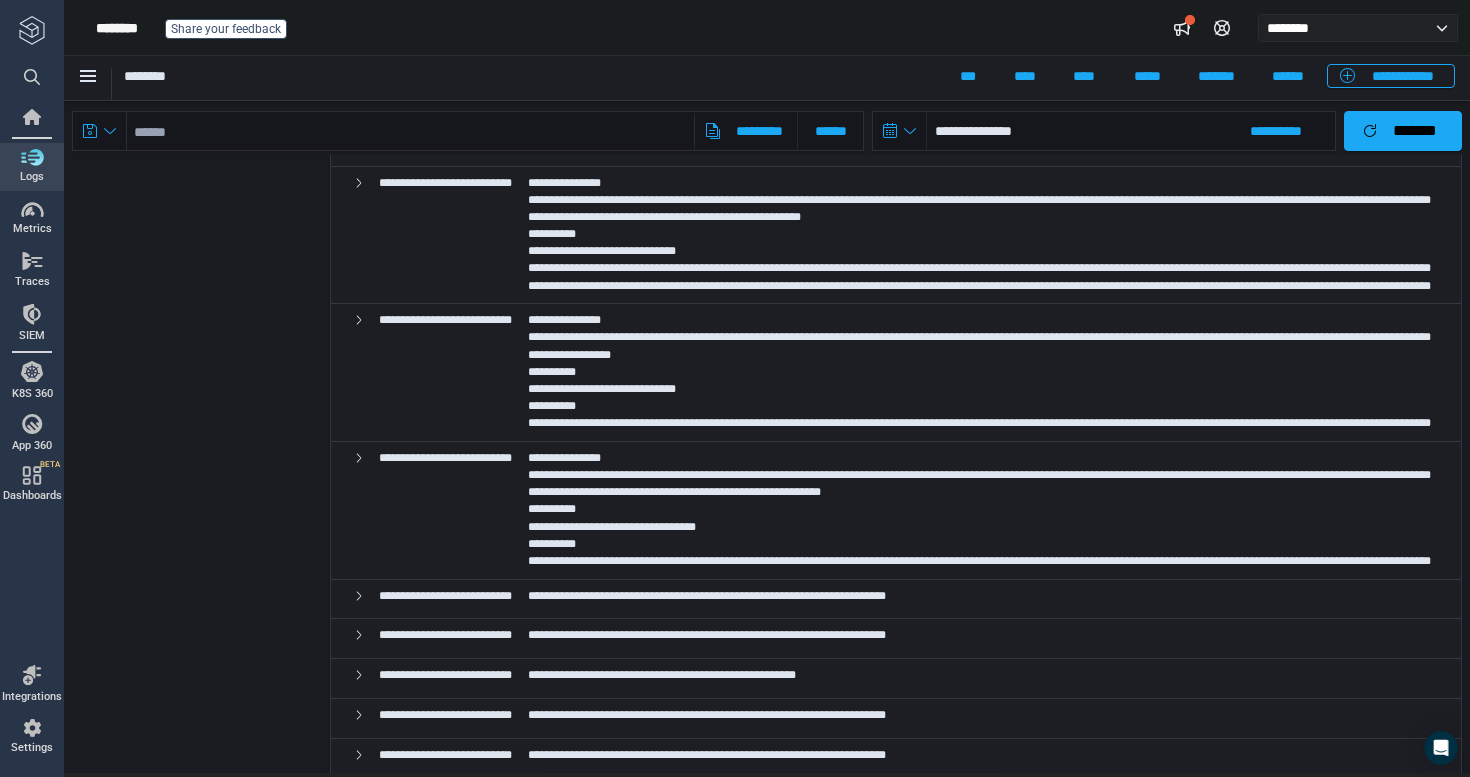 click on "**********" at bounding box center (982, 1198) 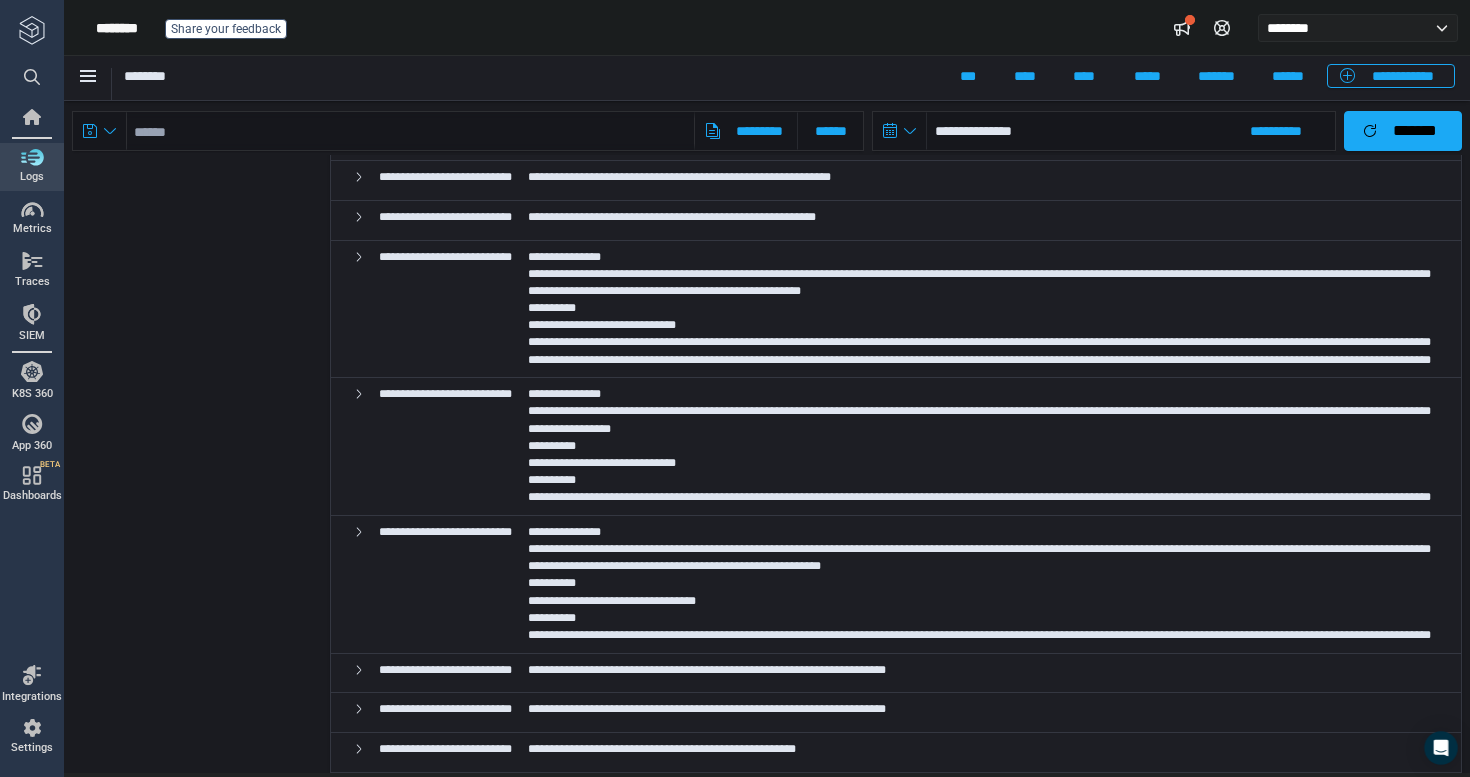 scroll, scrollTop: 15126, scrollLeft: 0, axis: vertical 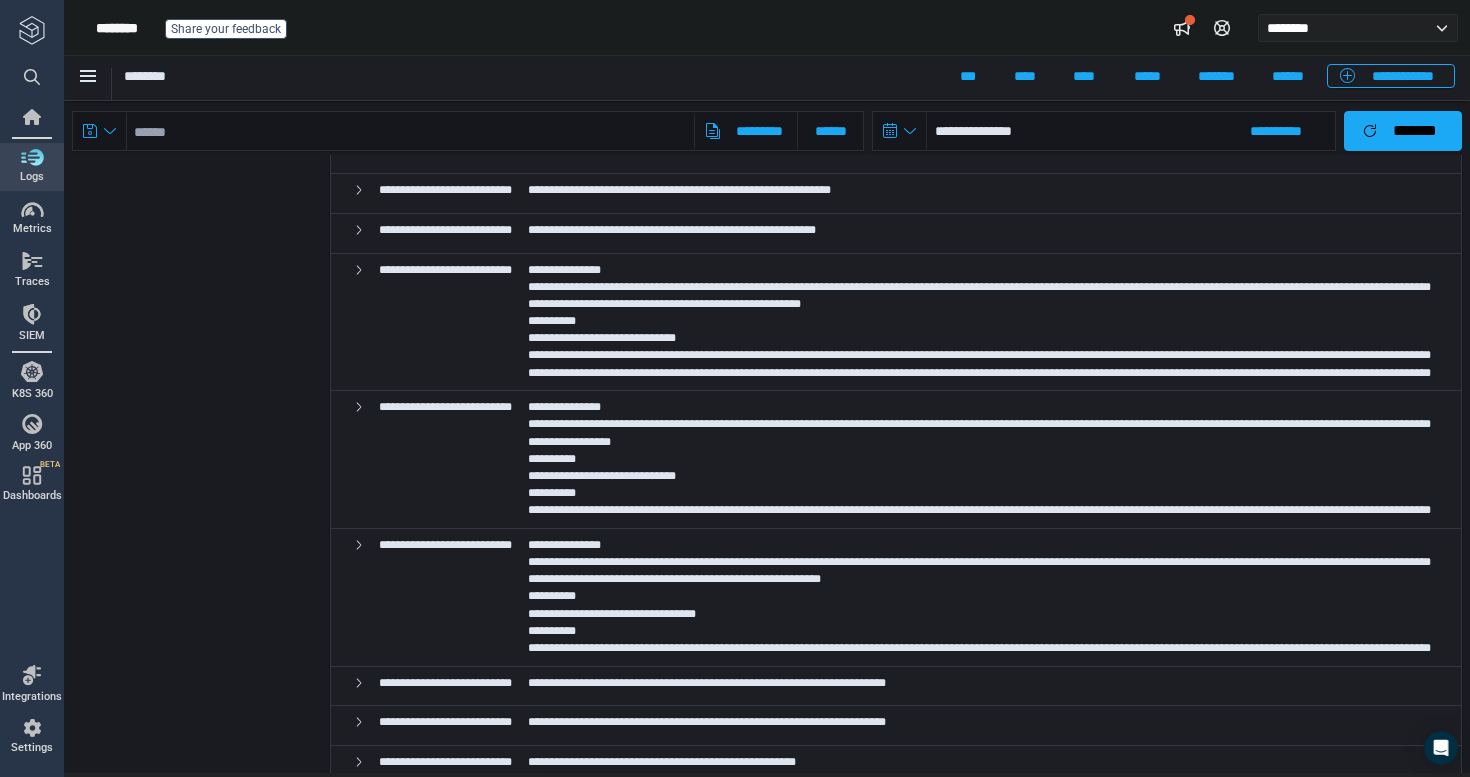 click on "**********" at bounding box center (982, 1124) 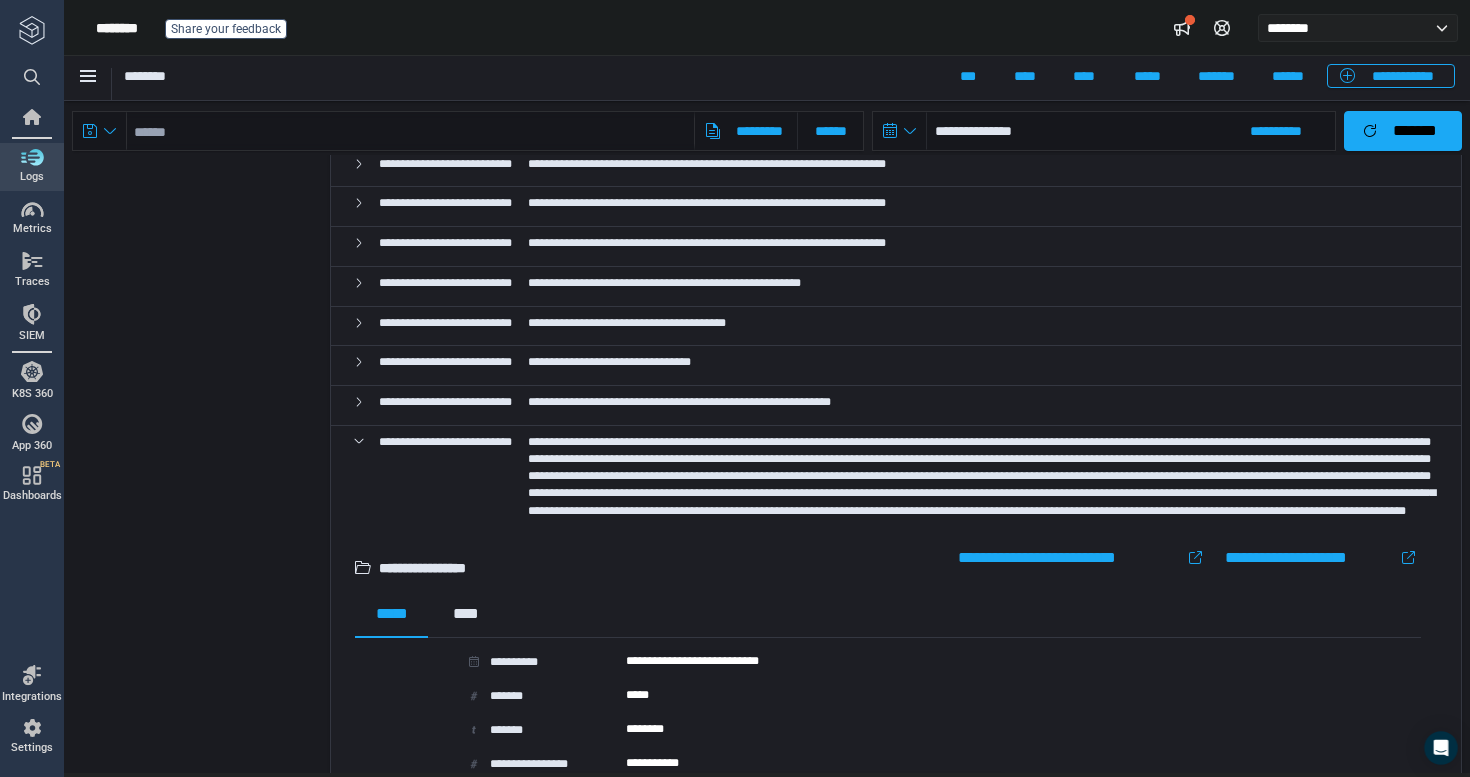 scroll, scrollTop: 16607, scrollLeft: 0, axis: vertical 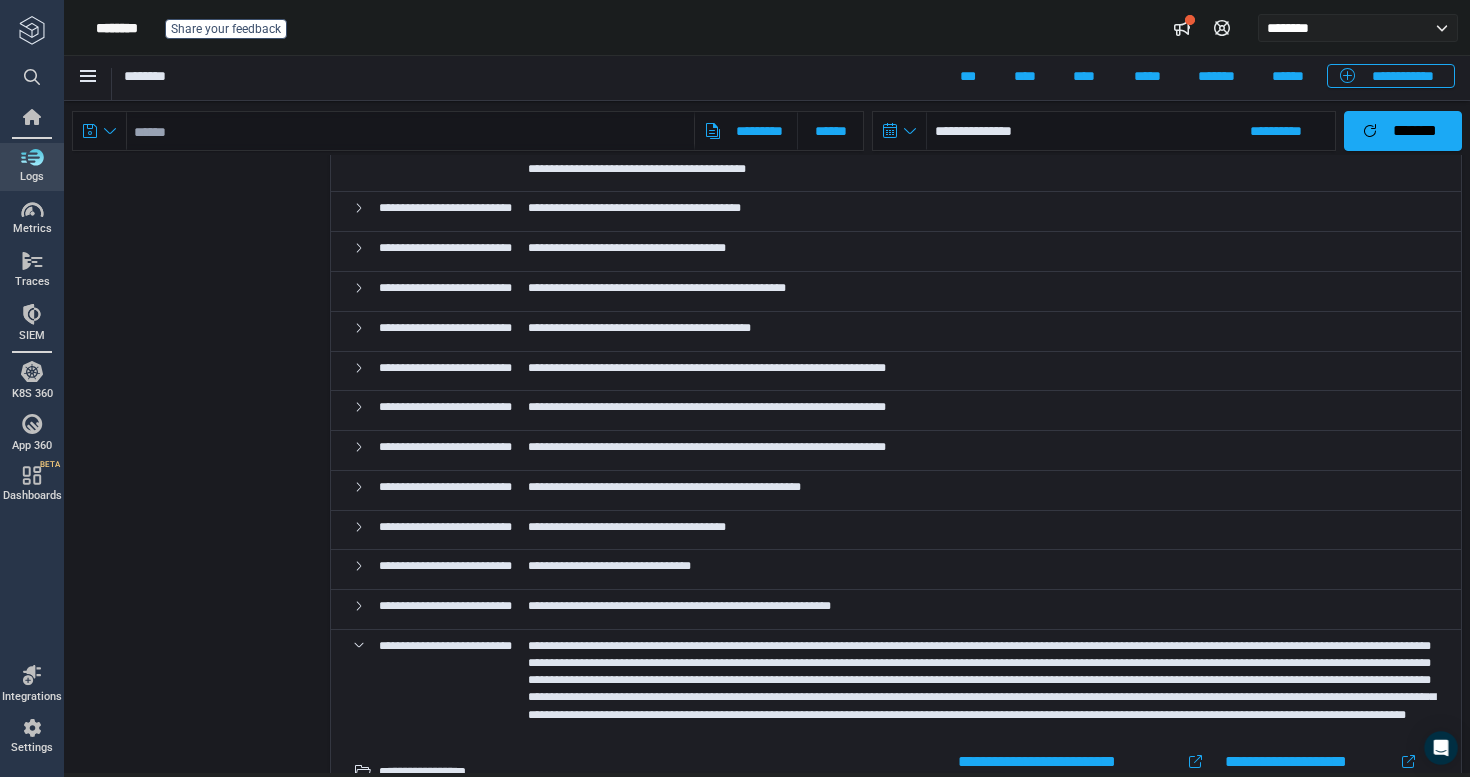 click on "**********" at bounding box center (1021, 1093) 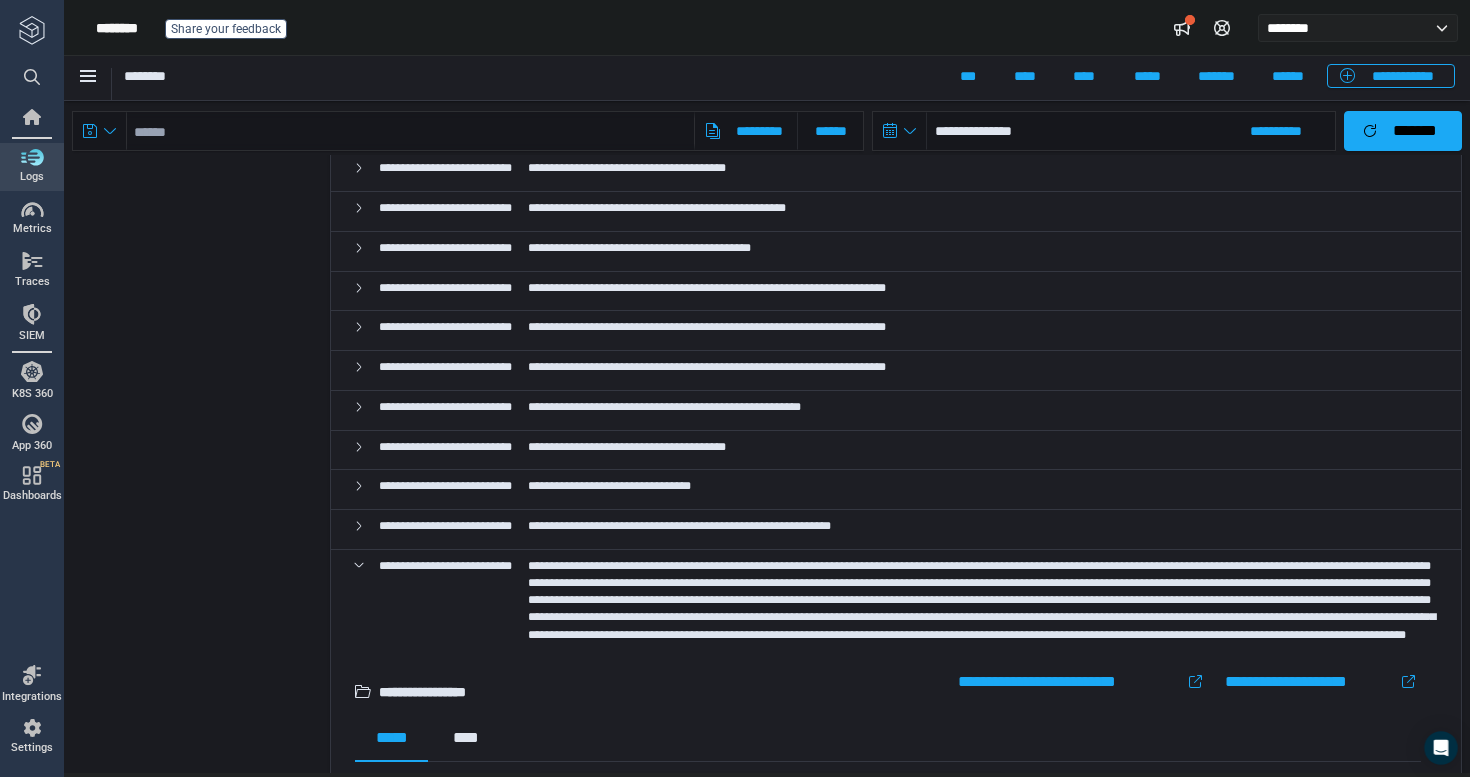 scroll, scrollTop: 16689, scrollLeft: 0, axis: vertical 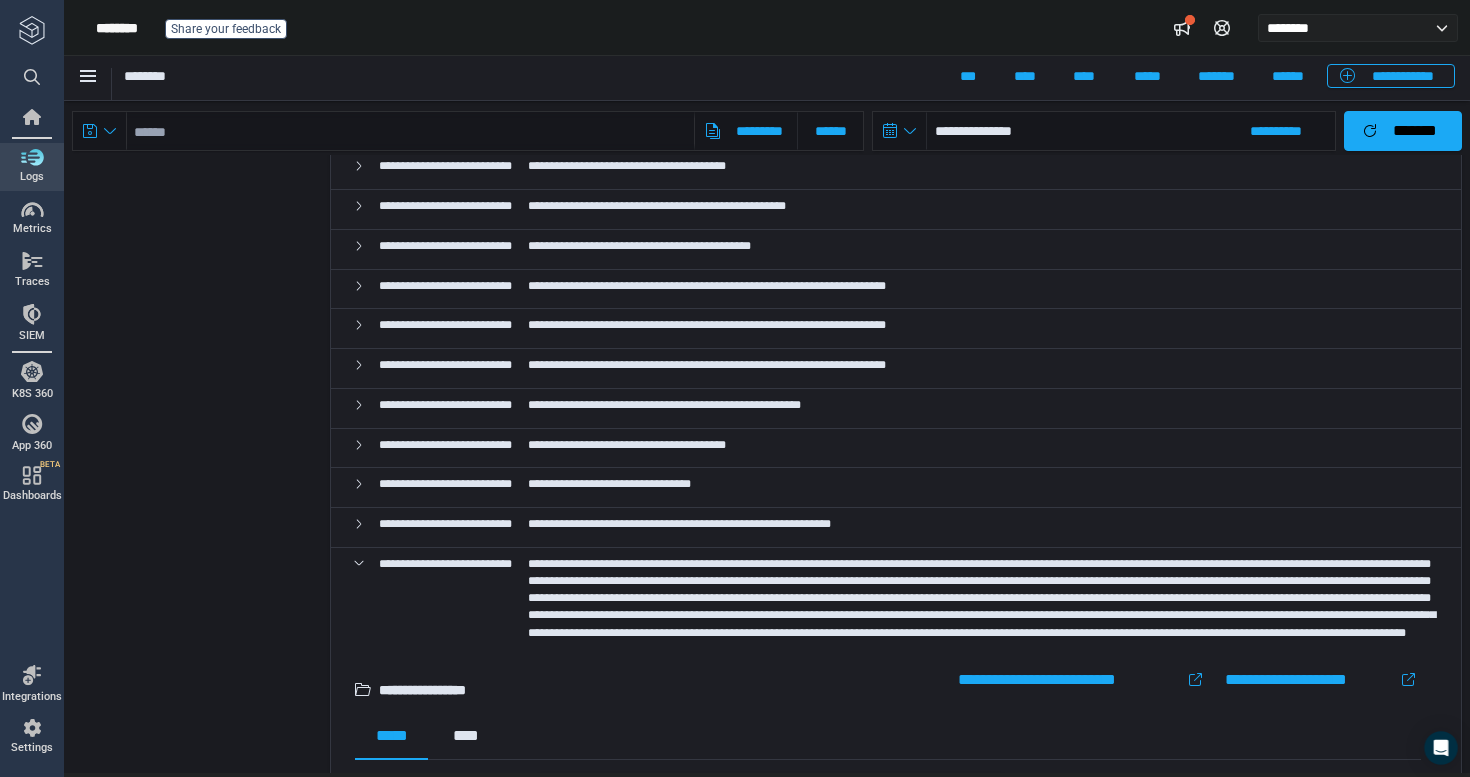 click on "**********" at bounding box center (982, 1346) 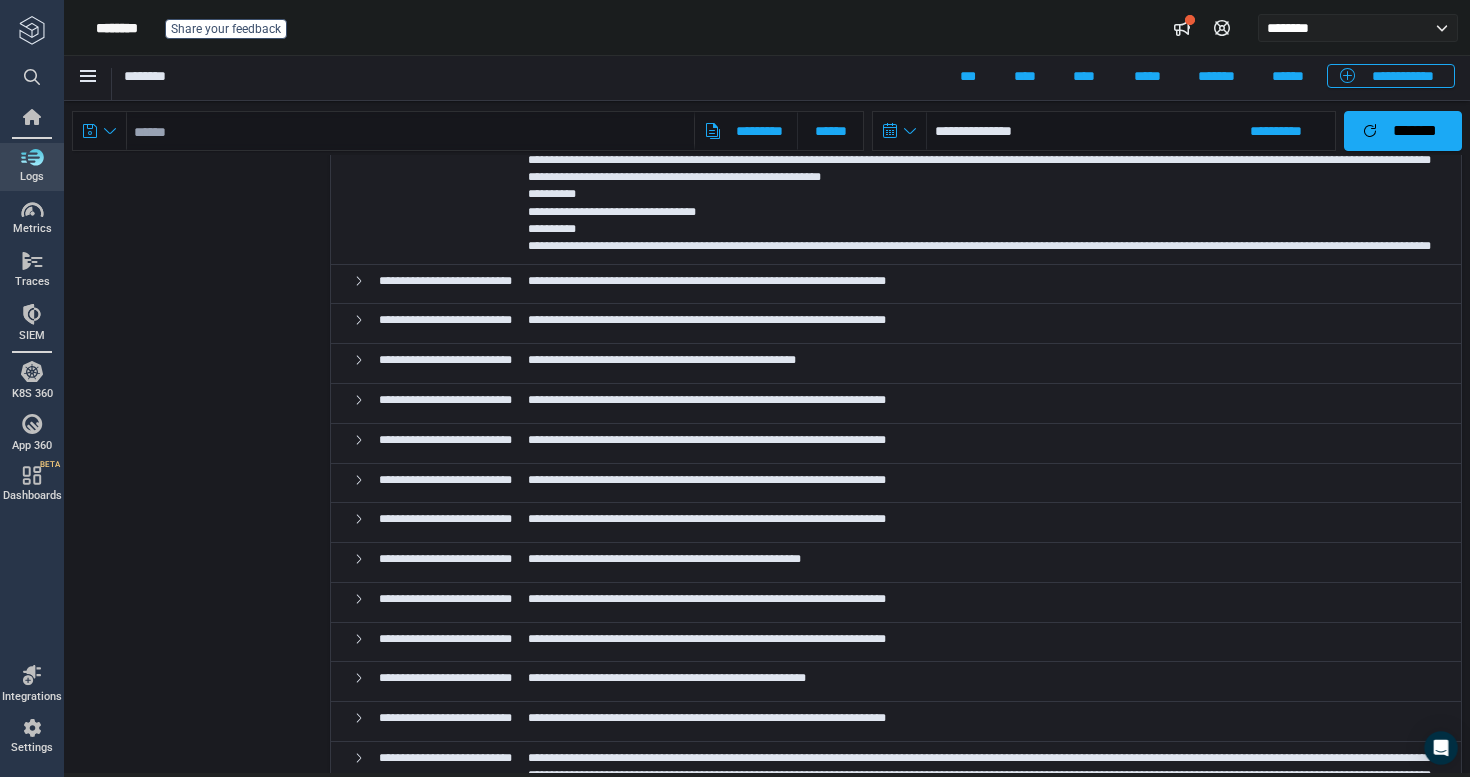 scroll, scrollTop: 15253, scrollLeft: 0, axis: vertical 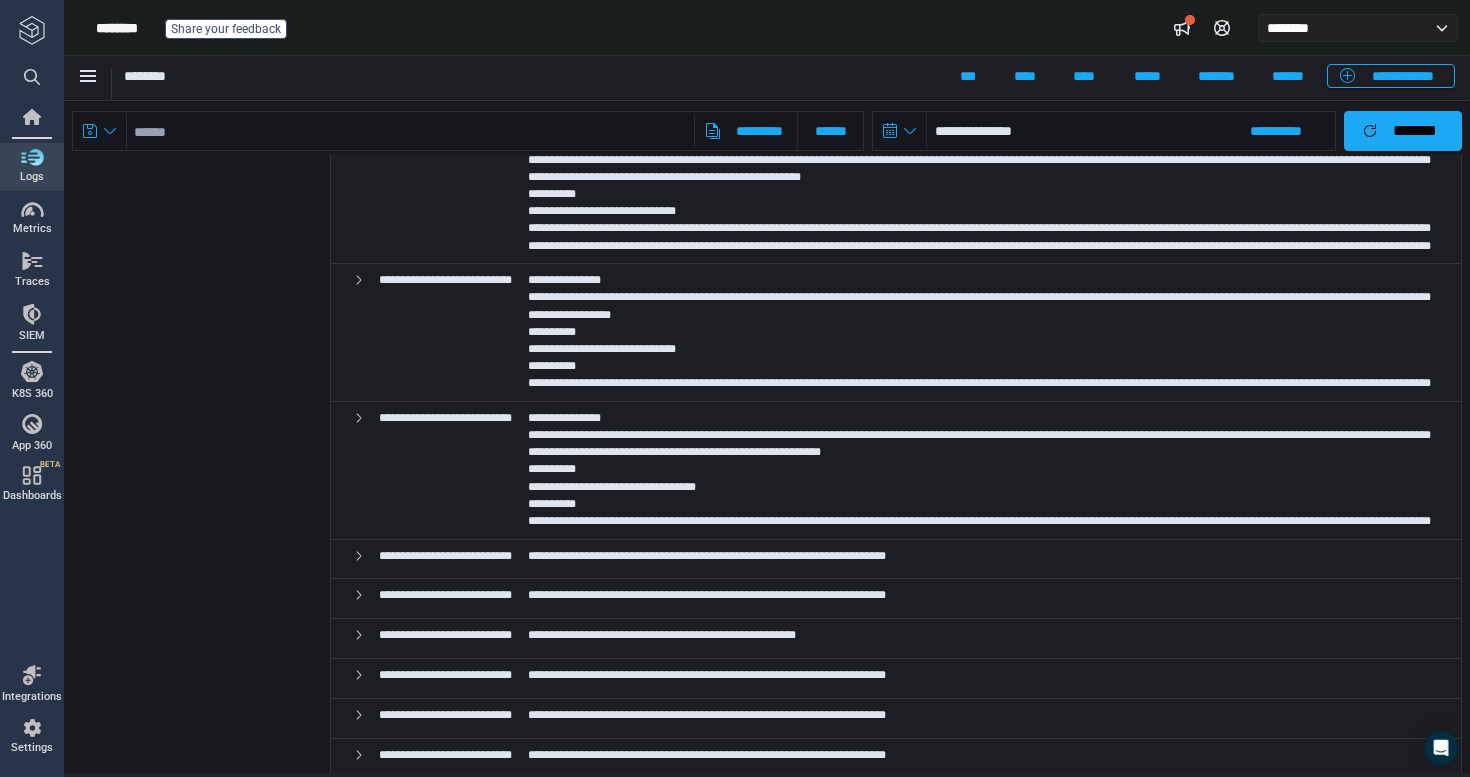 click on "**********" at bounding box center (664, 1233) 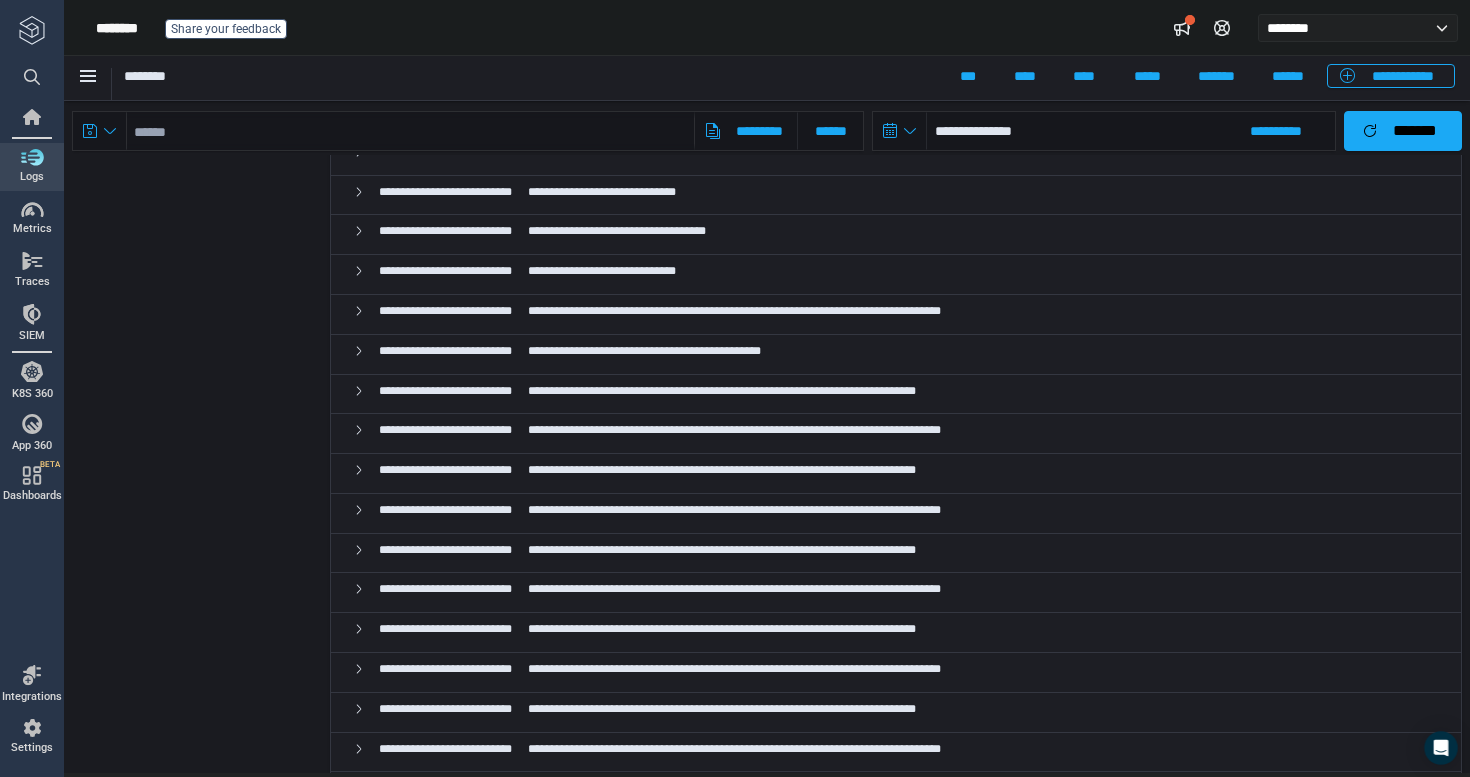 scroll, scrollTop: 0, scrollLeft: 0, axis: both 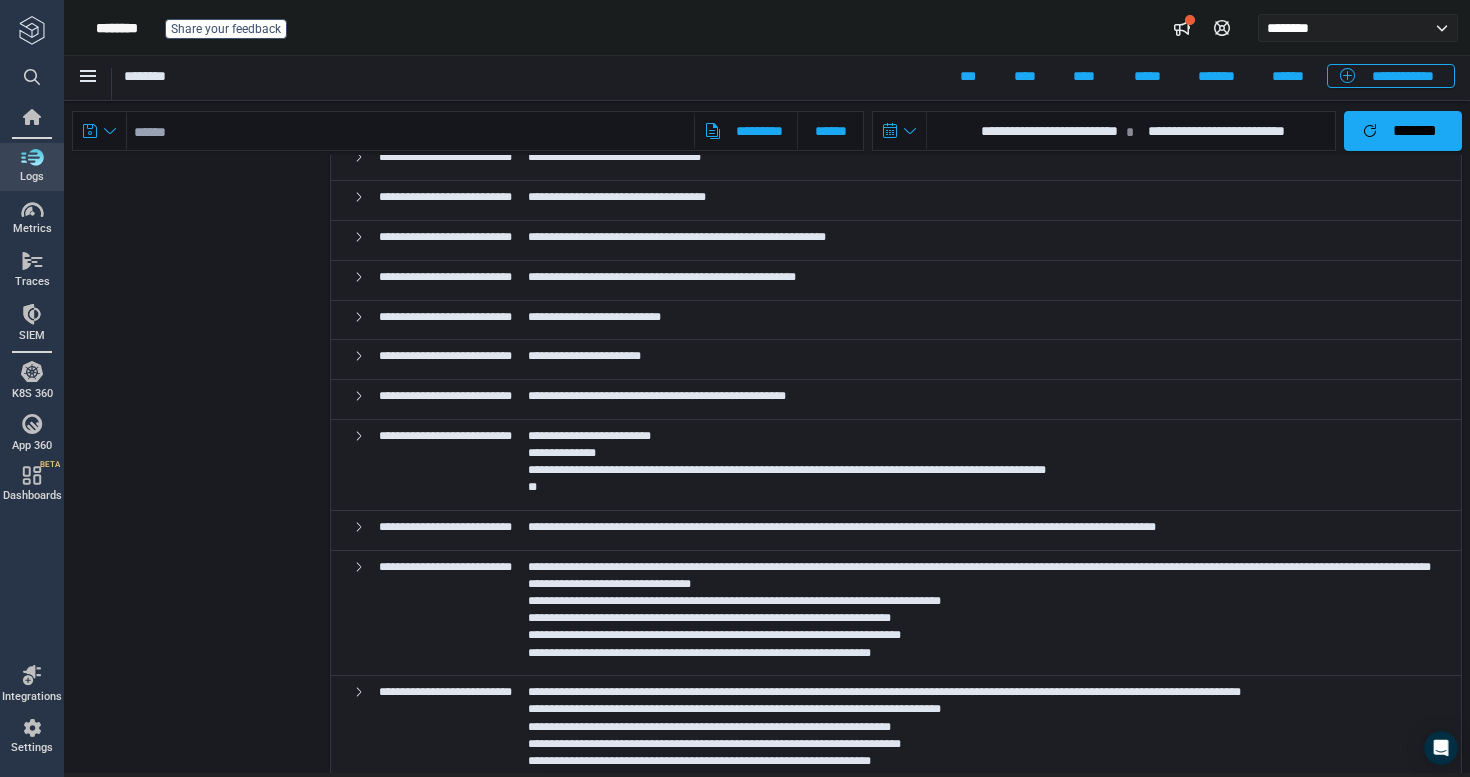 click on "**********" at bounding box center (445, 801) 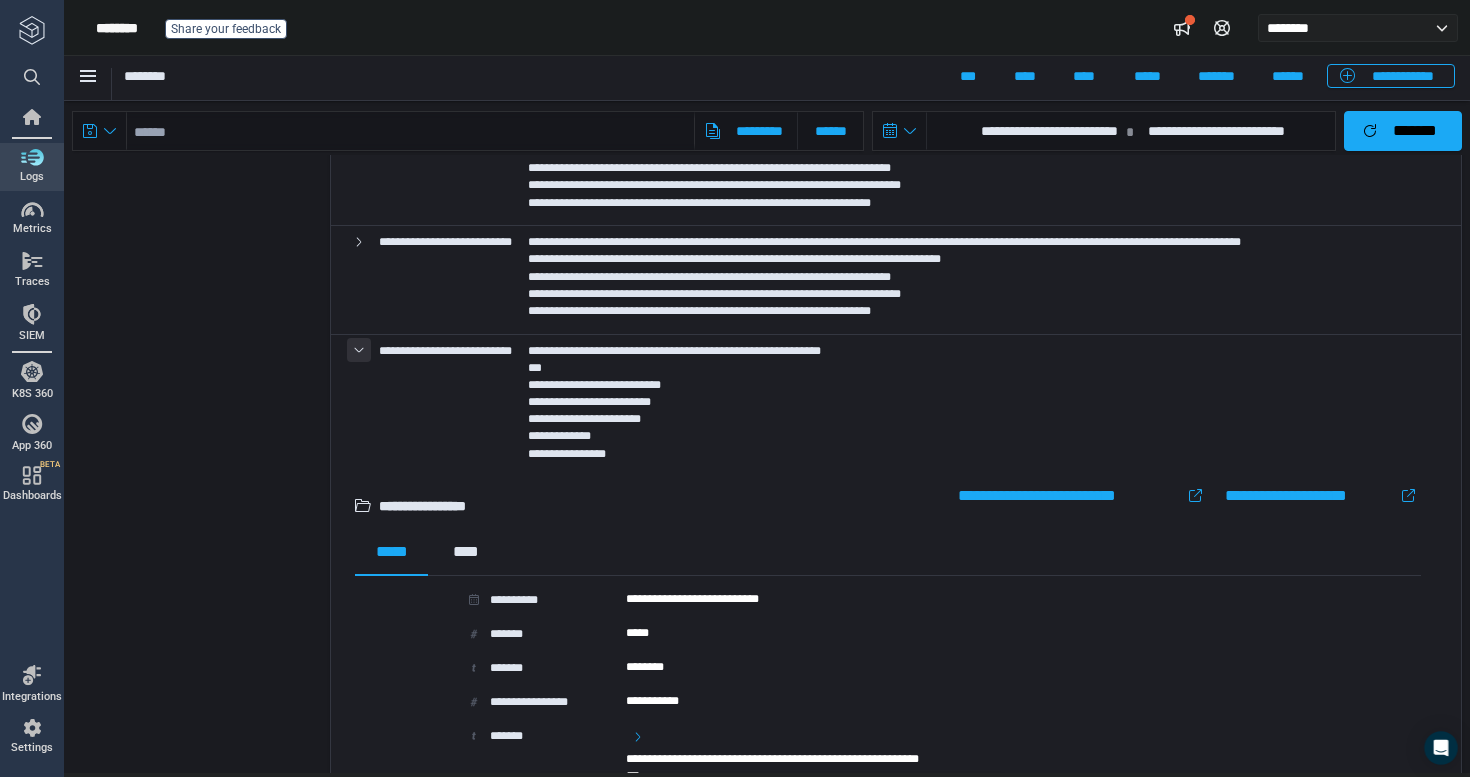 scroll, scrollTop: 8467, scrollLeft: 0, axis: vertical 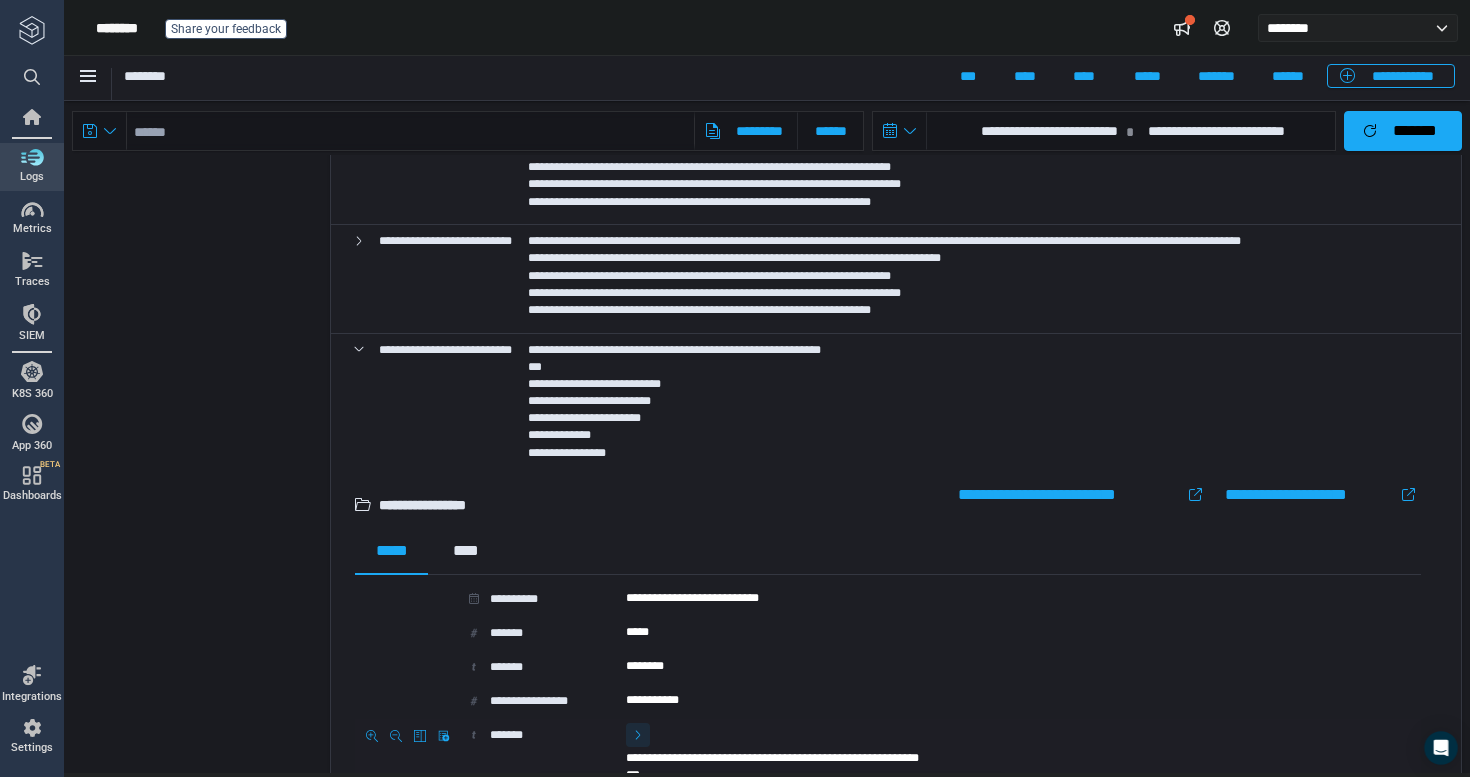 click at bounding box center [638, 735] 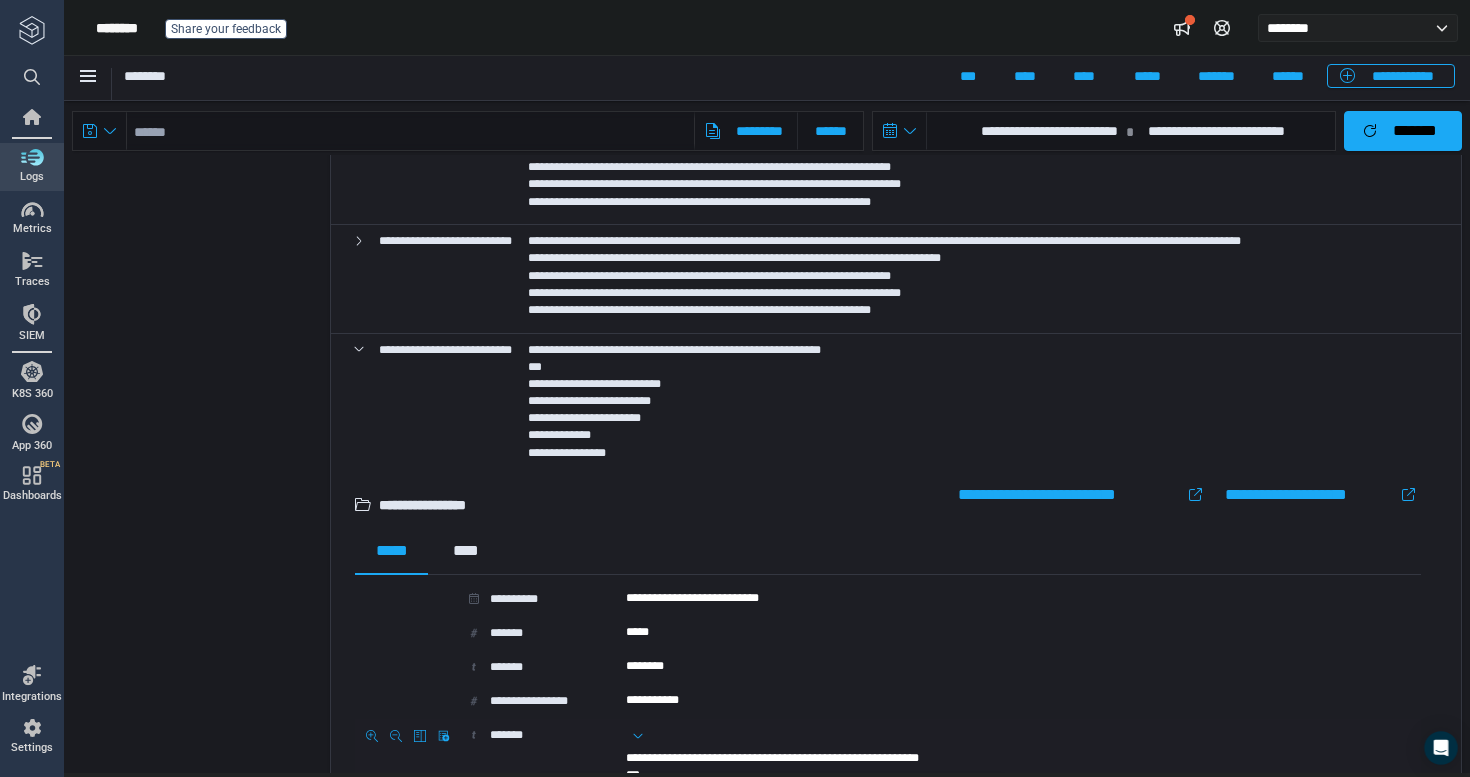 click at bounding box center (1021, 1974) 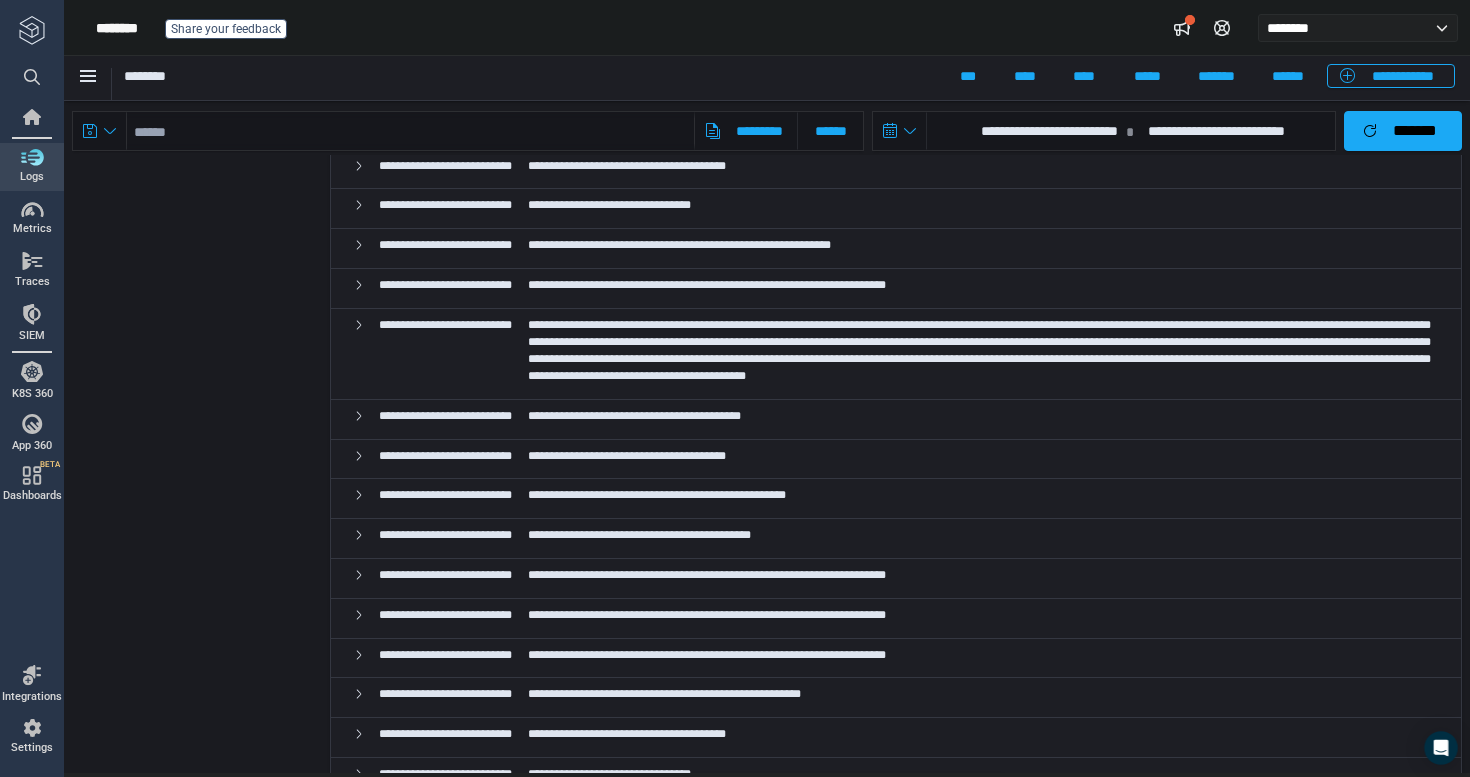 scroll, scrollTop: 16190, scrollLeft: 0, axis: vertical 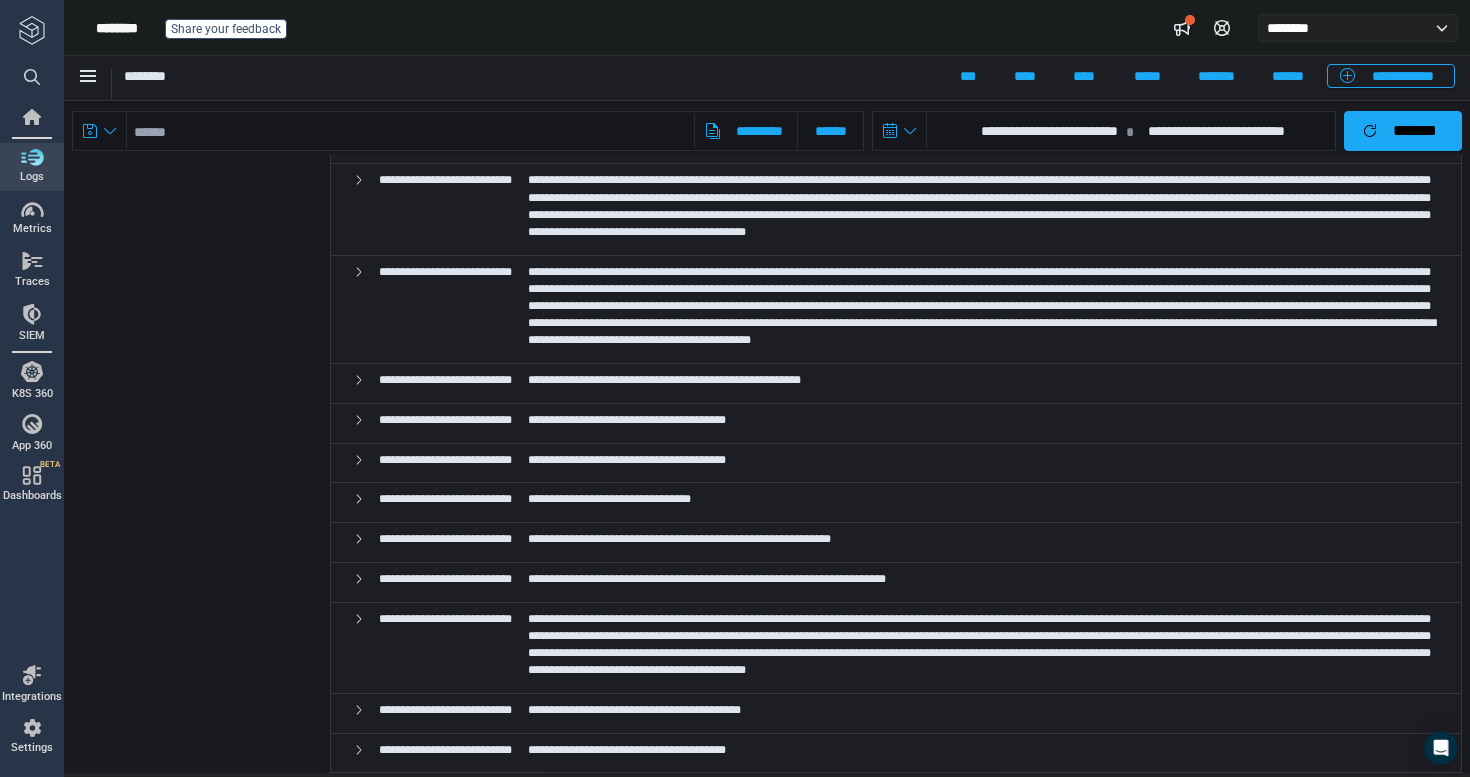 click on "**********" at bounding box center (982, 1182) 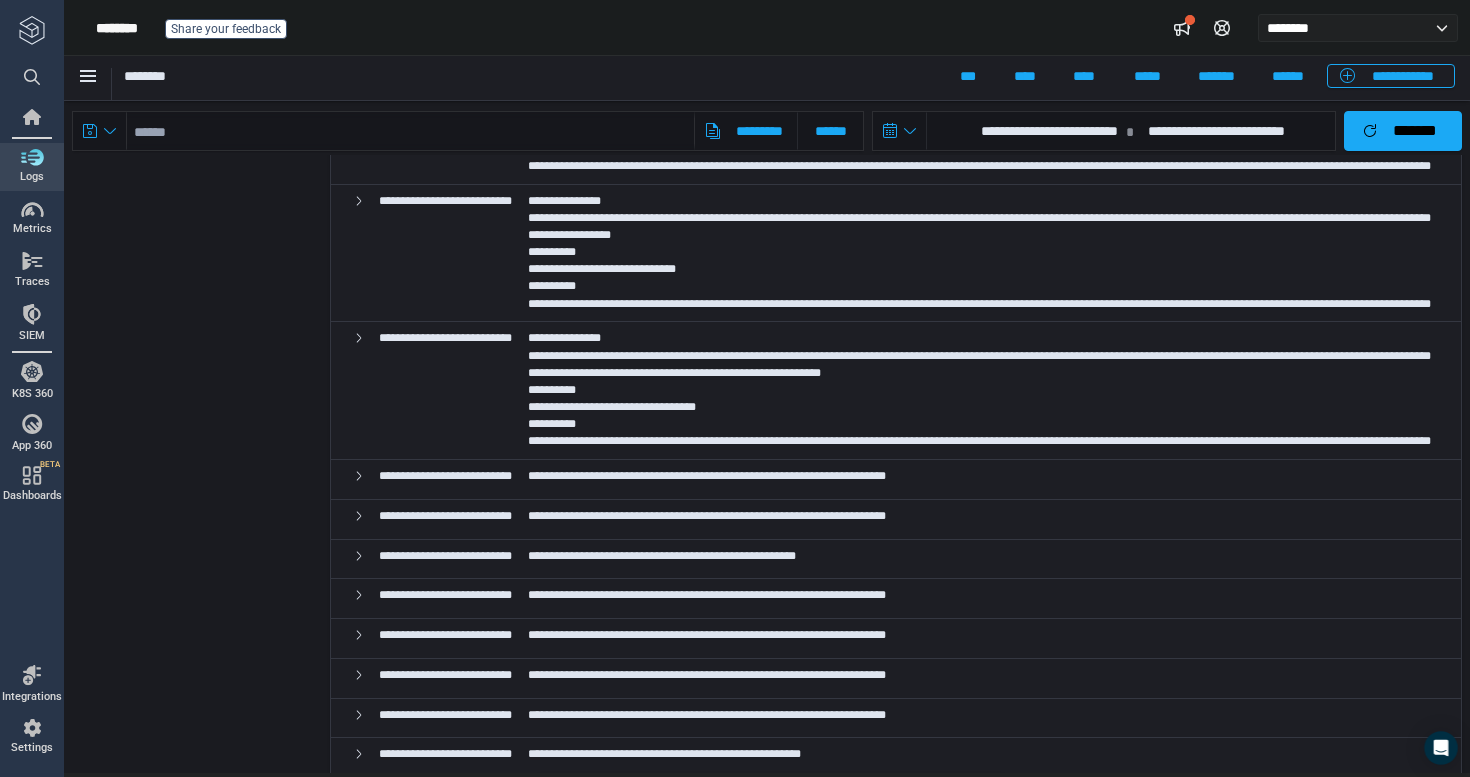 scroll, scrollTop: 15229, scrollLeft: 0, axis: vertical 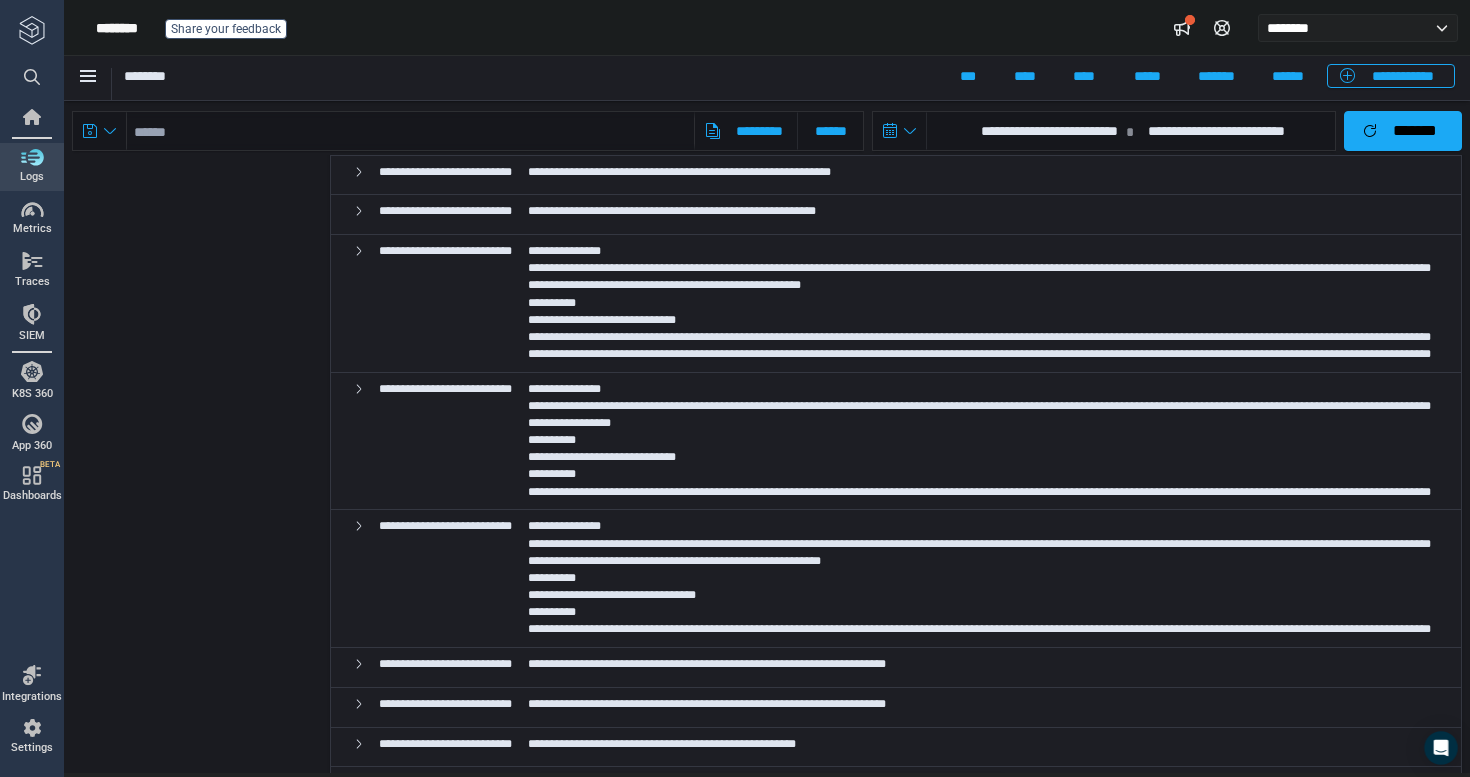 click on "**********" at bounding box center (979, 1166) 